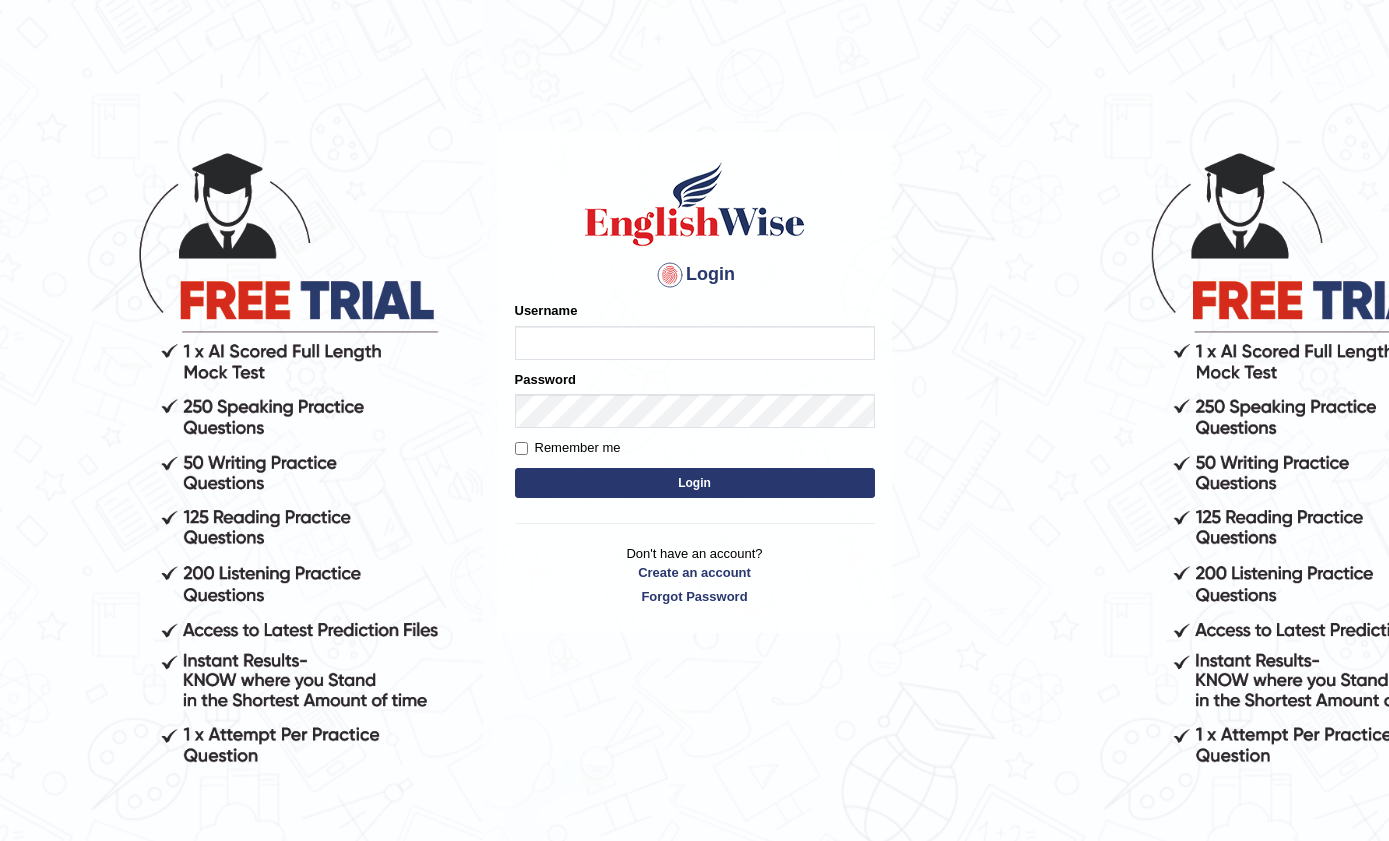 scroll, scrollTop: 0, scrollLeft: 0, axis: both 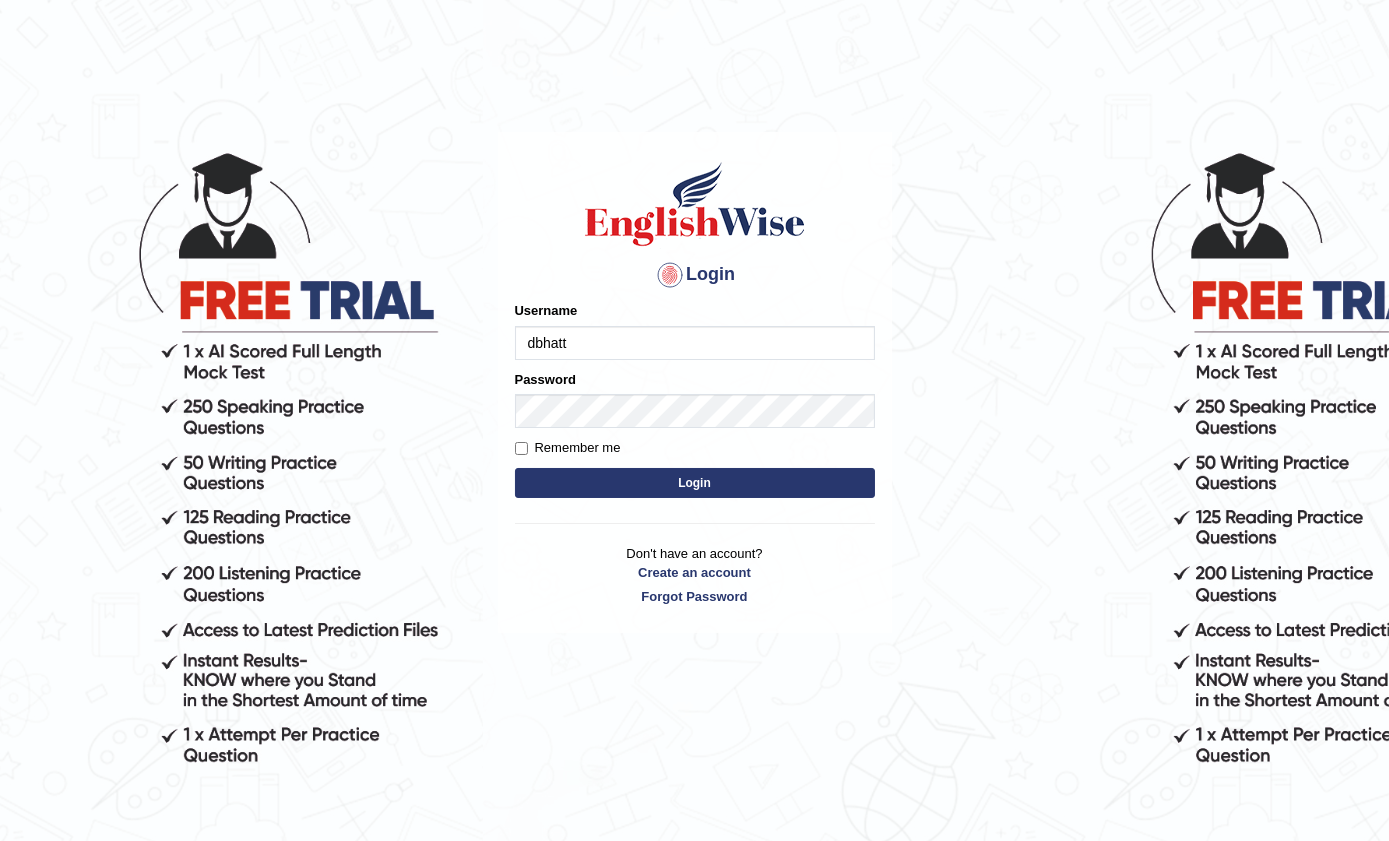 type on "dbhatt" 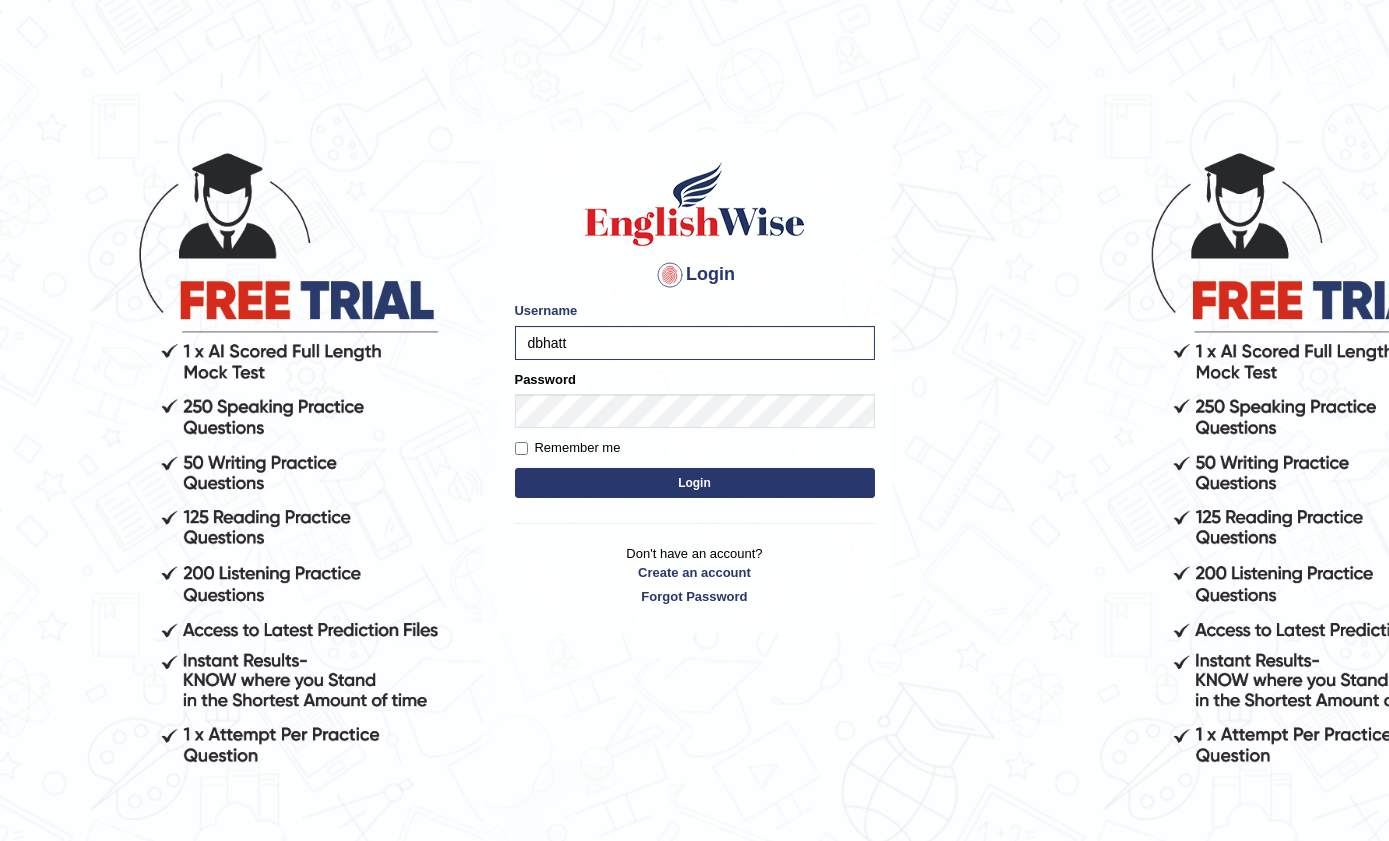 click on "Login" at bounding box center [695, 483] 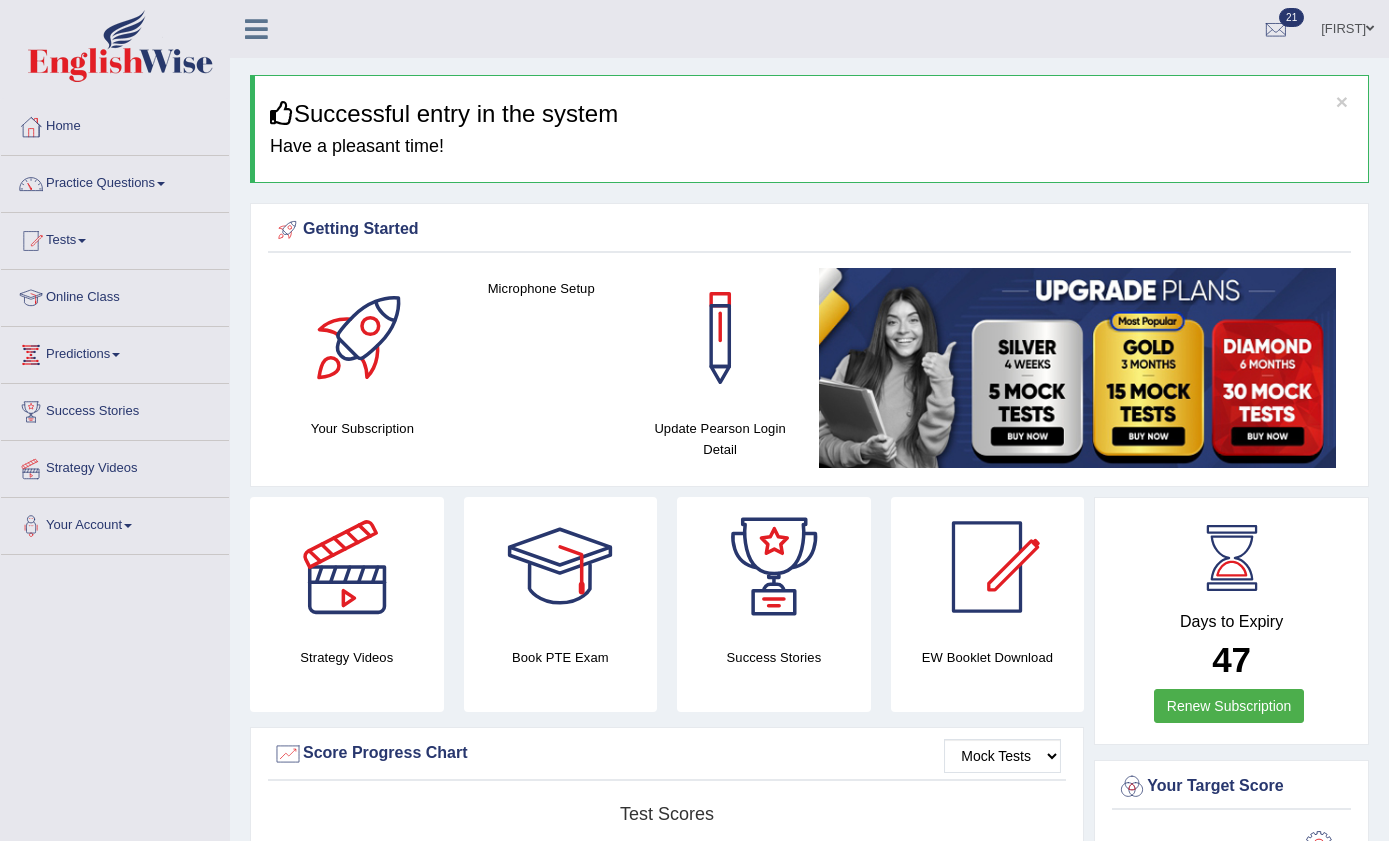 scroll, scrollTop: 0, scrollLeft: 0, axis: both 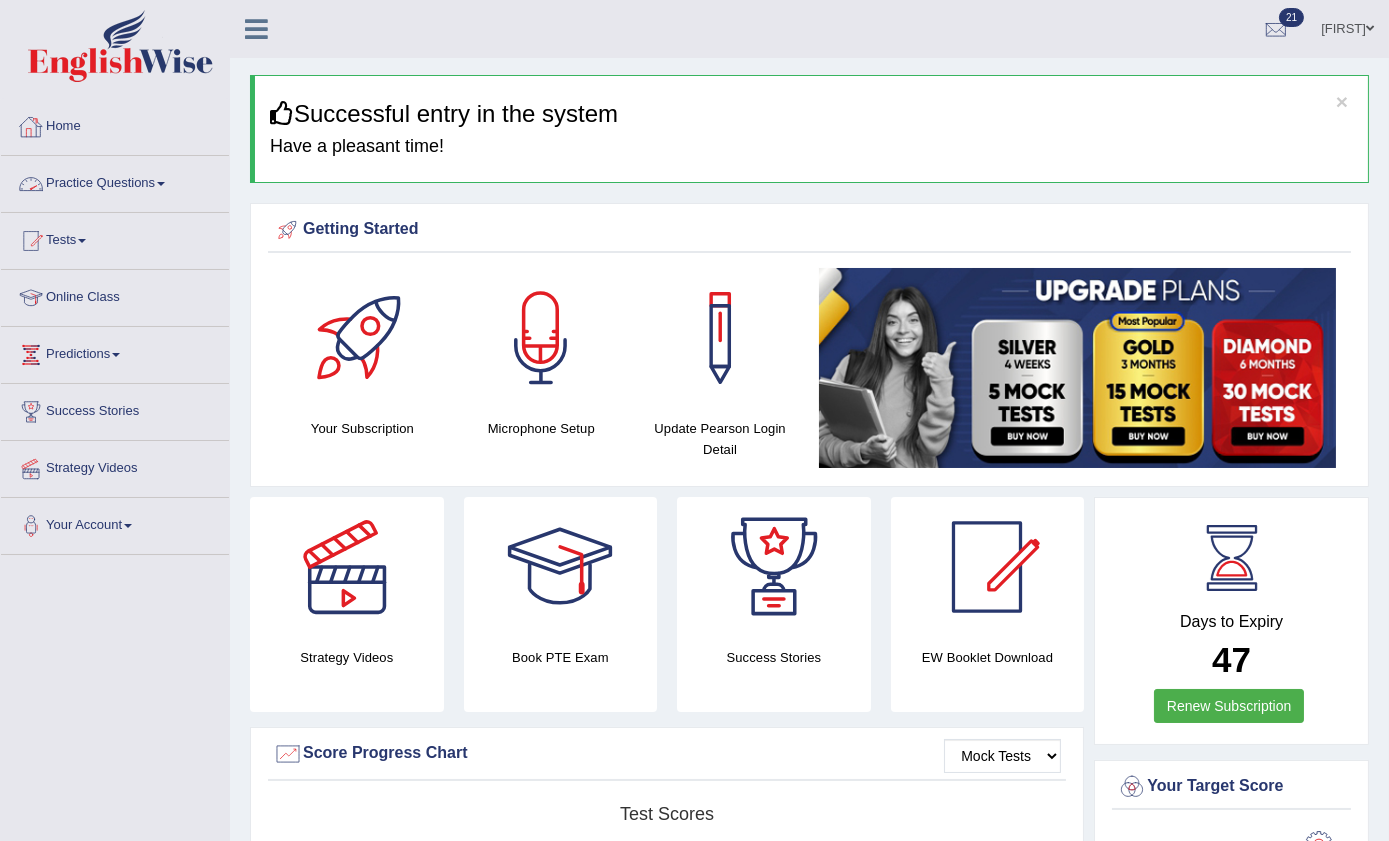 click on "Practice Questions" at bounding box center [115, 181] 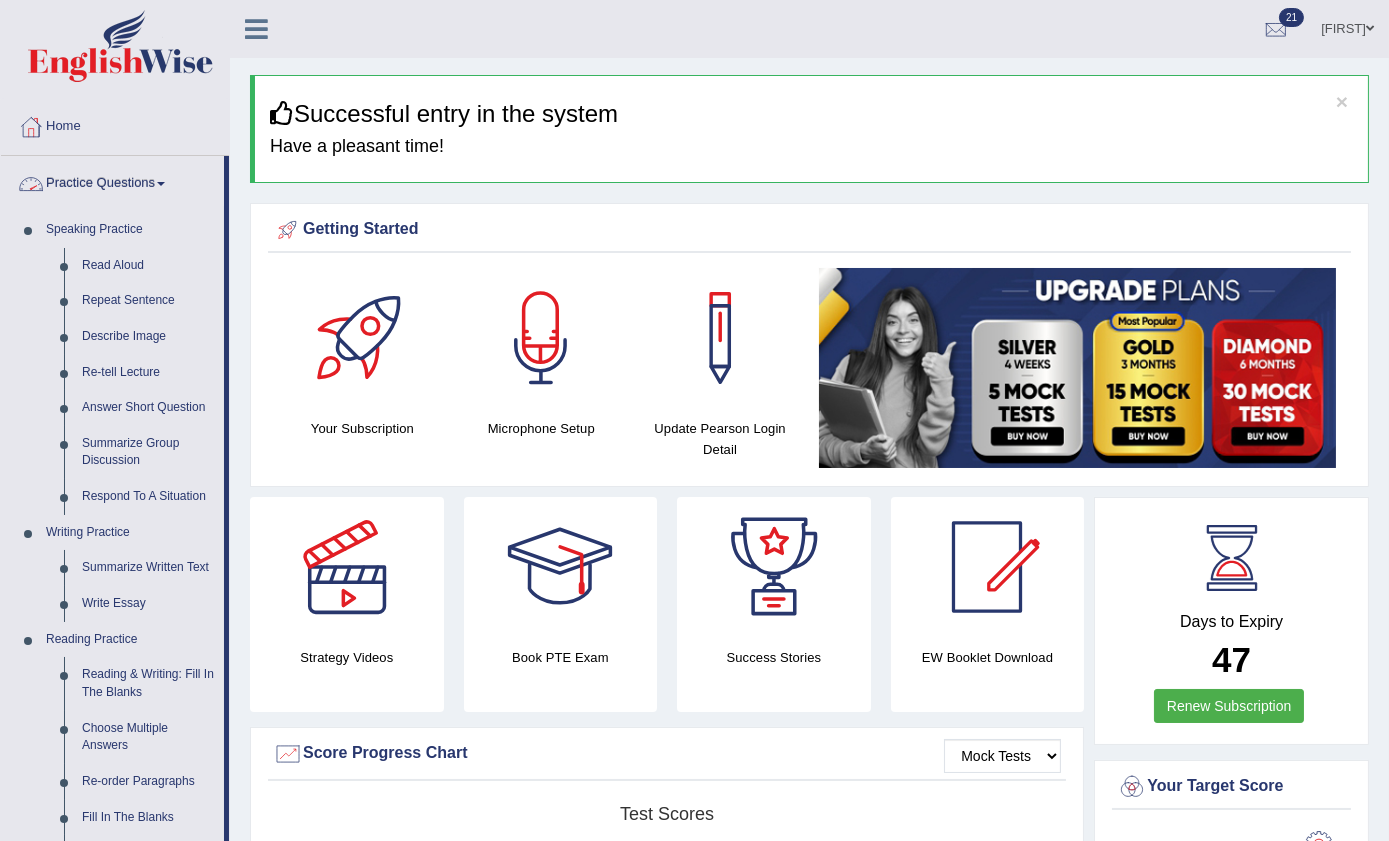 click at bounding box center [161, 184] 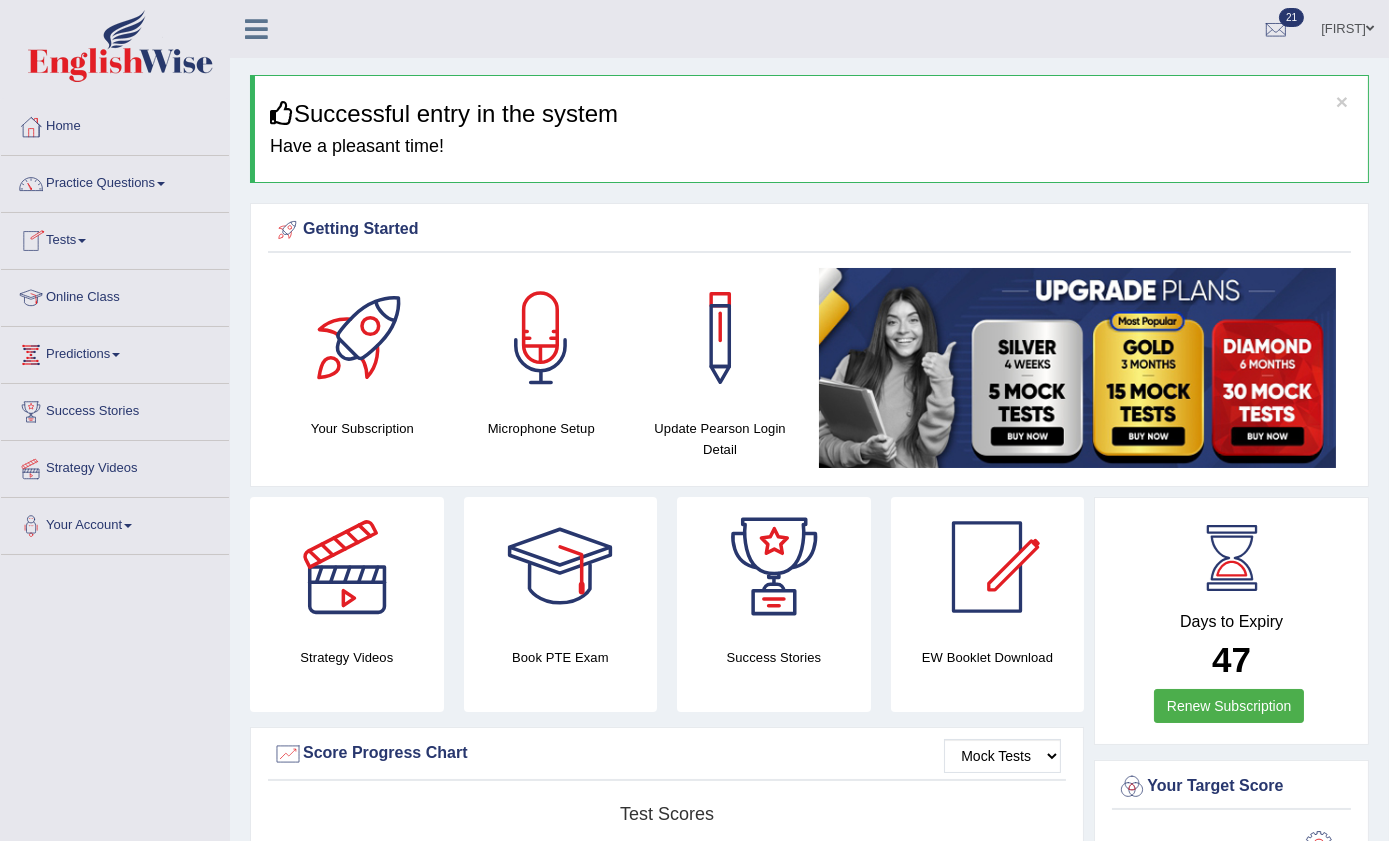 click on "Tests" at bounding box center [115, 238] 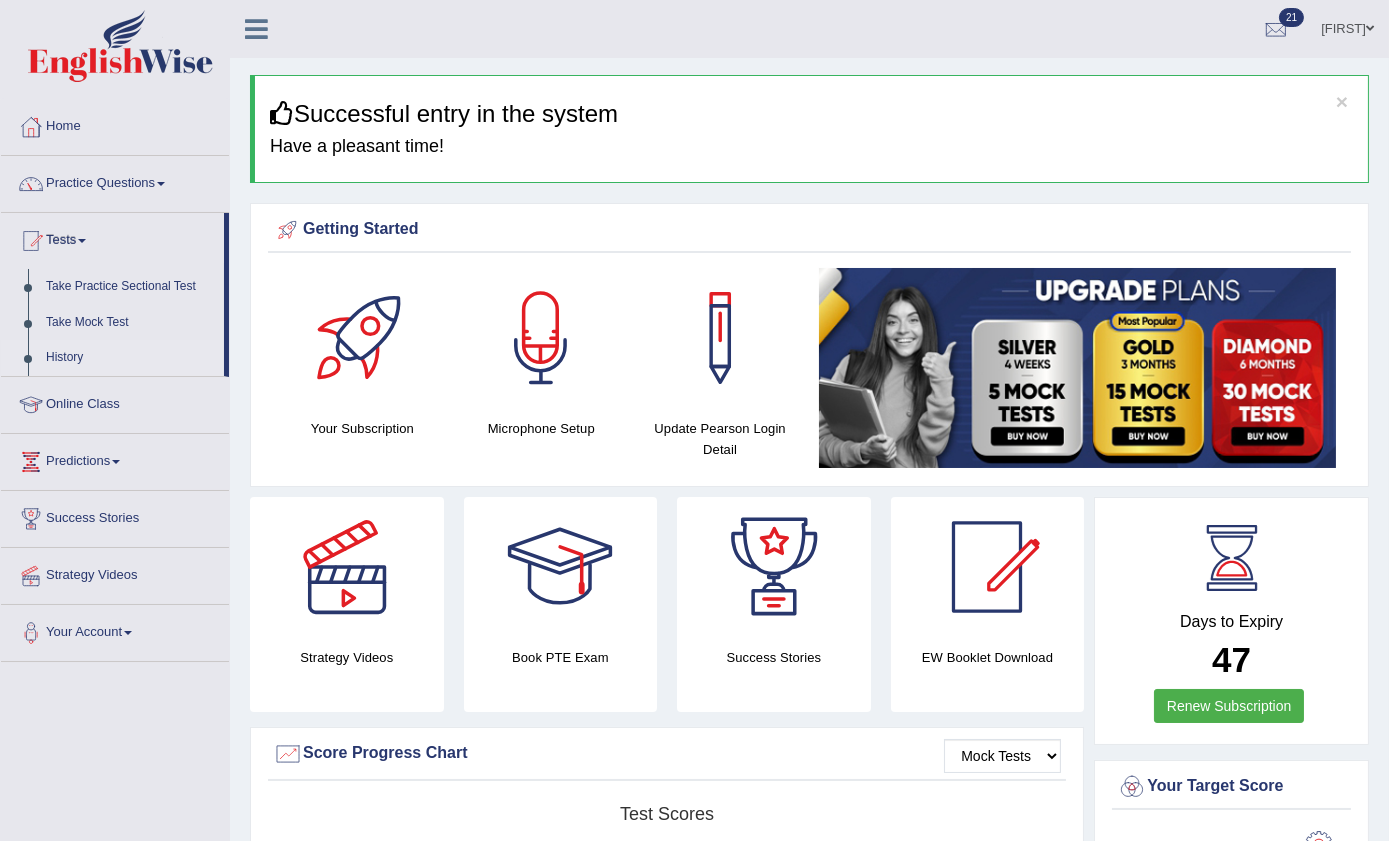 click on "History" at bounding box center [130, 358] 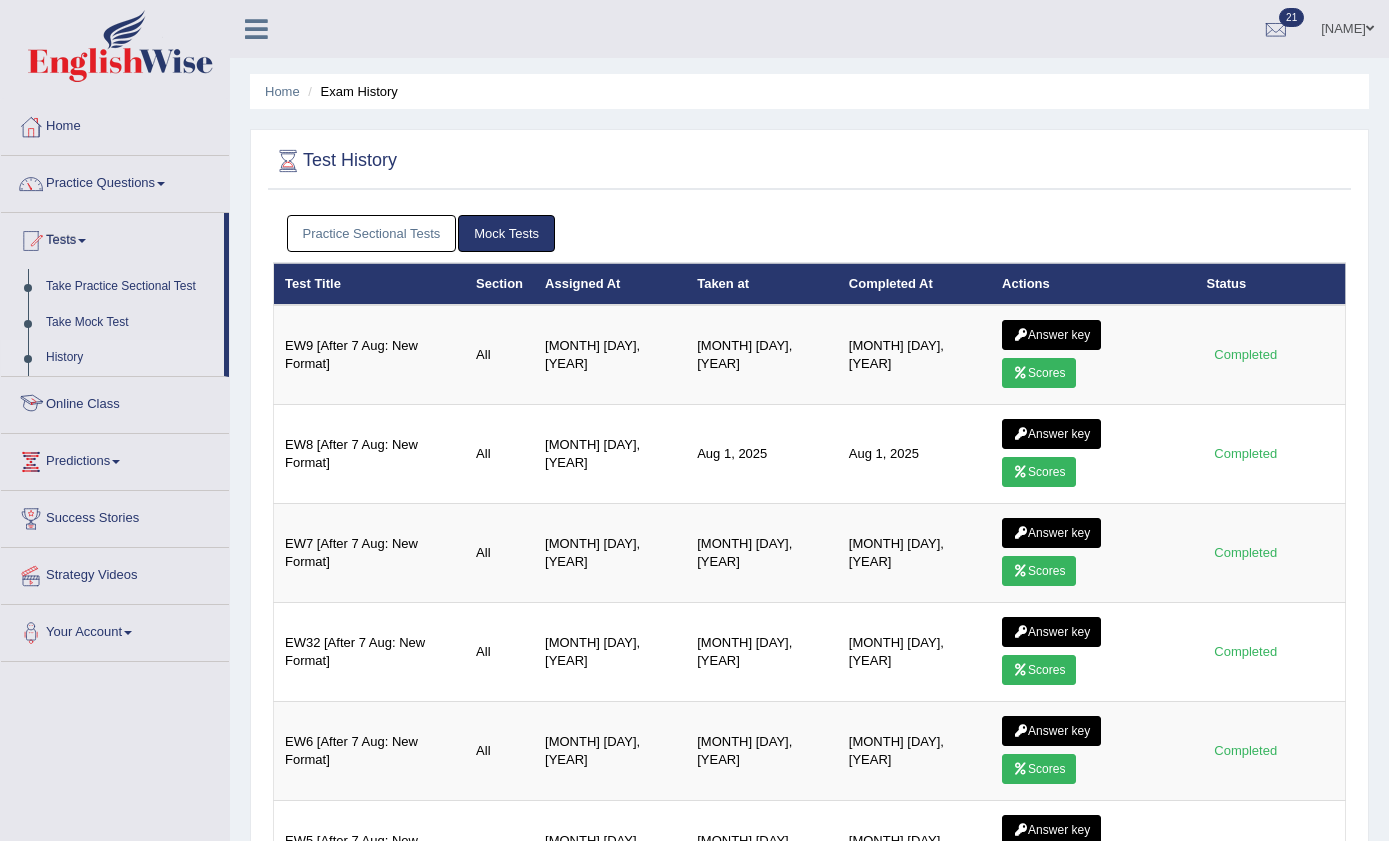scroll, scrollTop: 0, scrollLeft: 0, axis: both 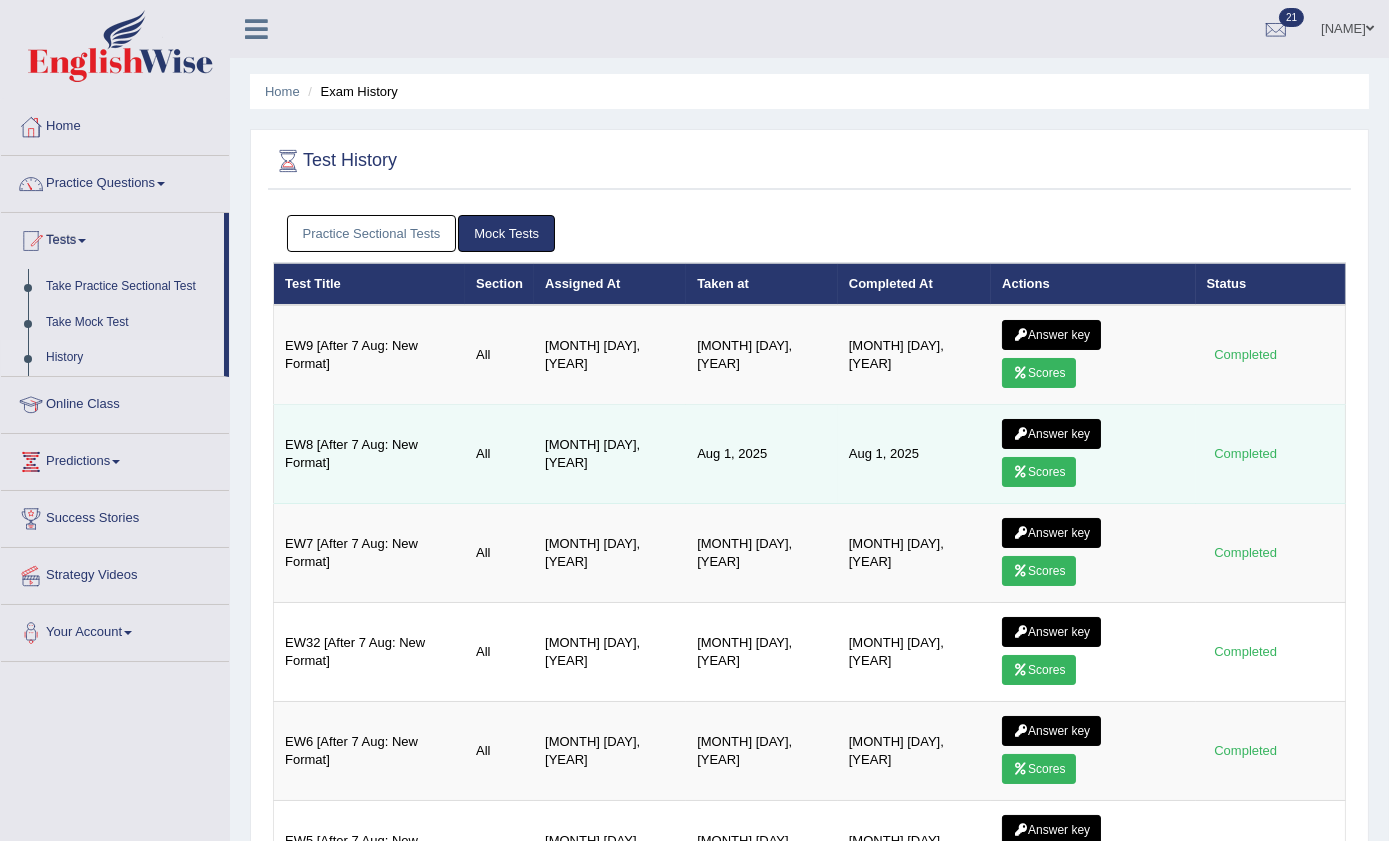 click on "Scores" at bounding box center [1039, 472] 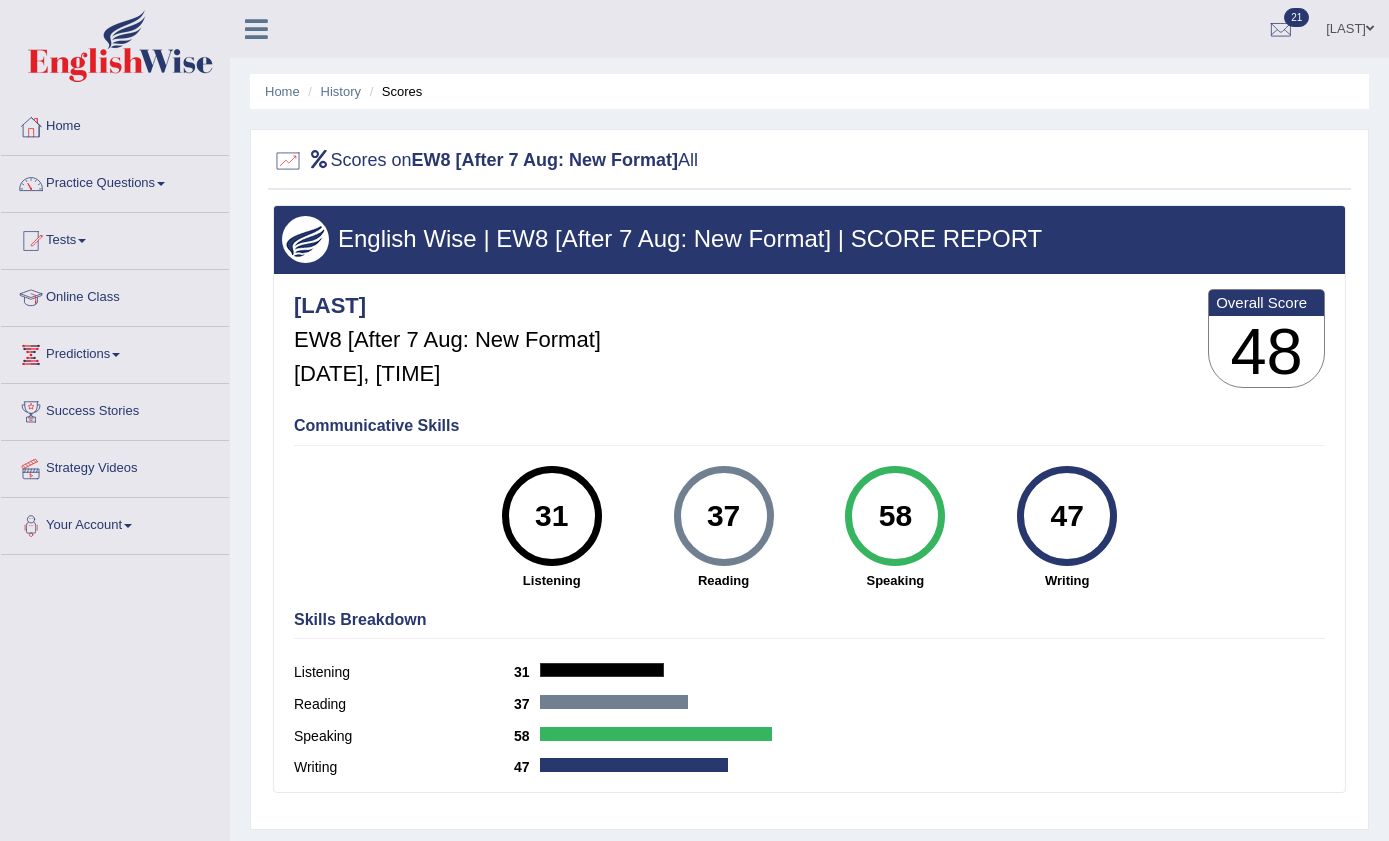 scroll, scrollTop: 0, scrollLeft: 0, axis: both 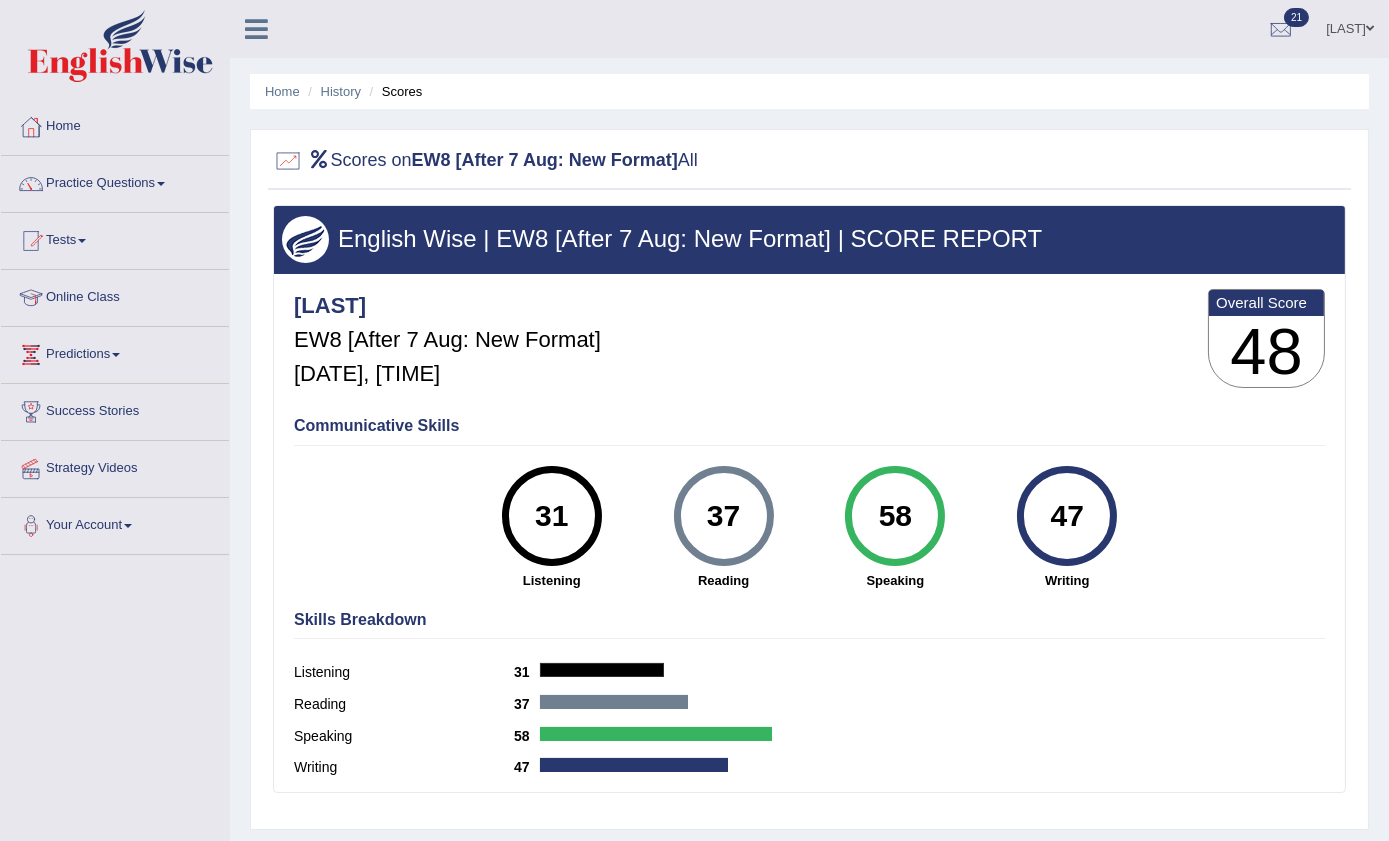 click on "Practice Questions" at bounding box center [115, 181] 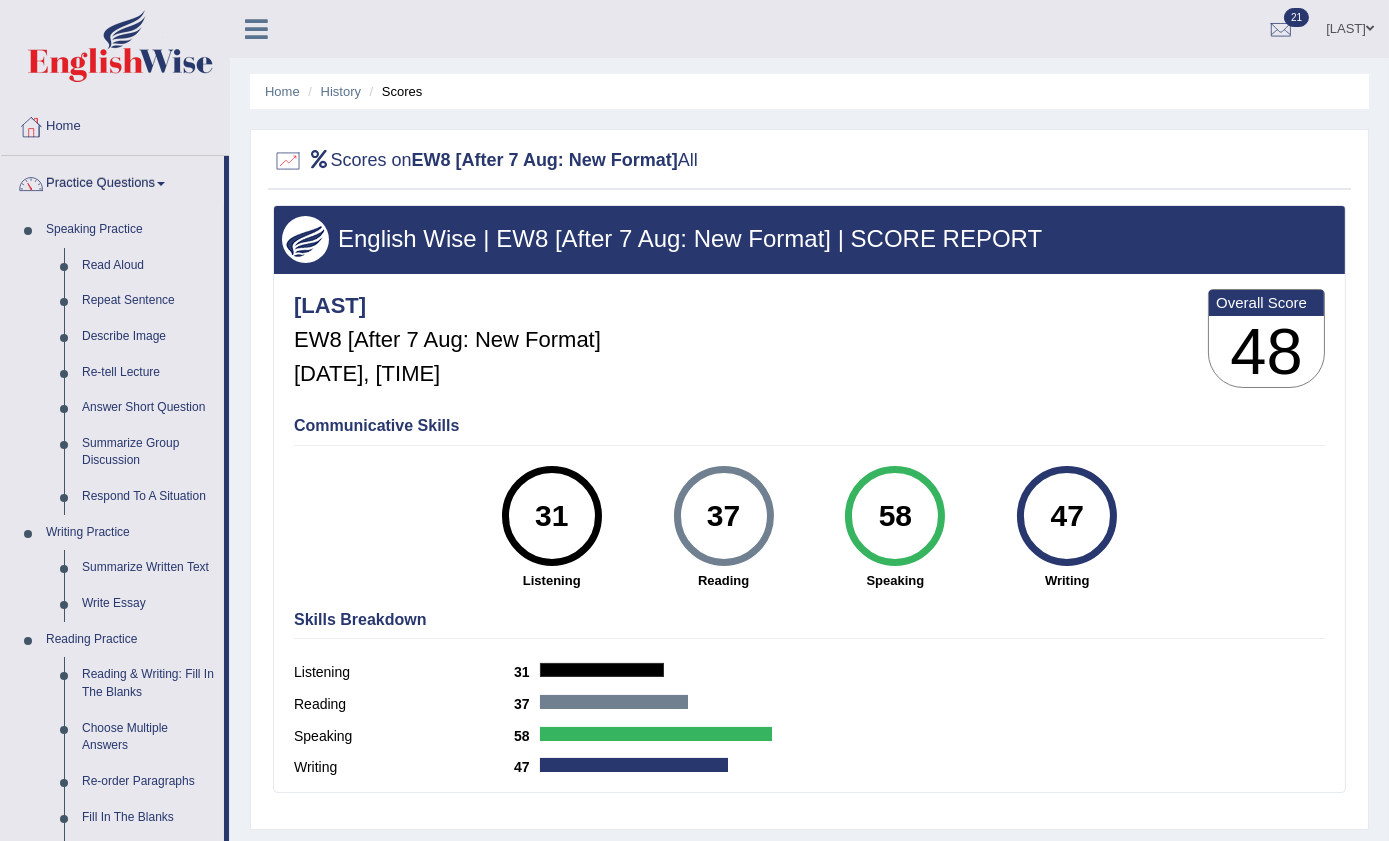click on "Home" at bounding box center [115, 127] 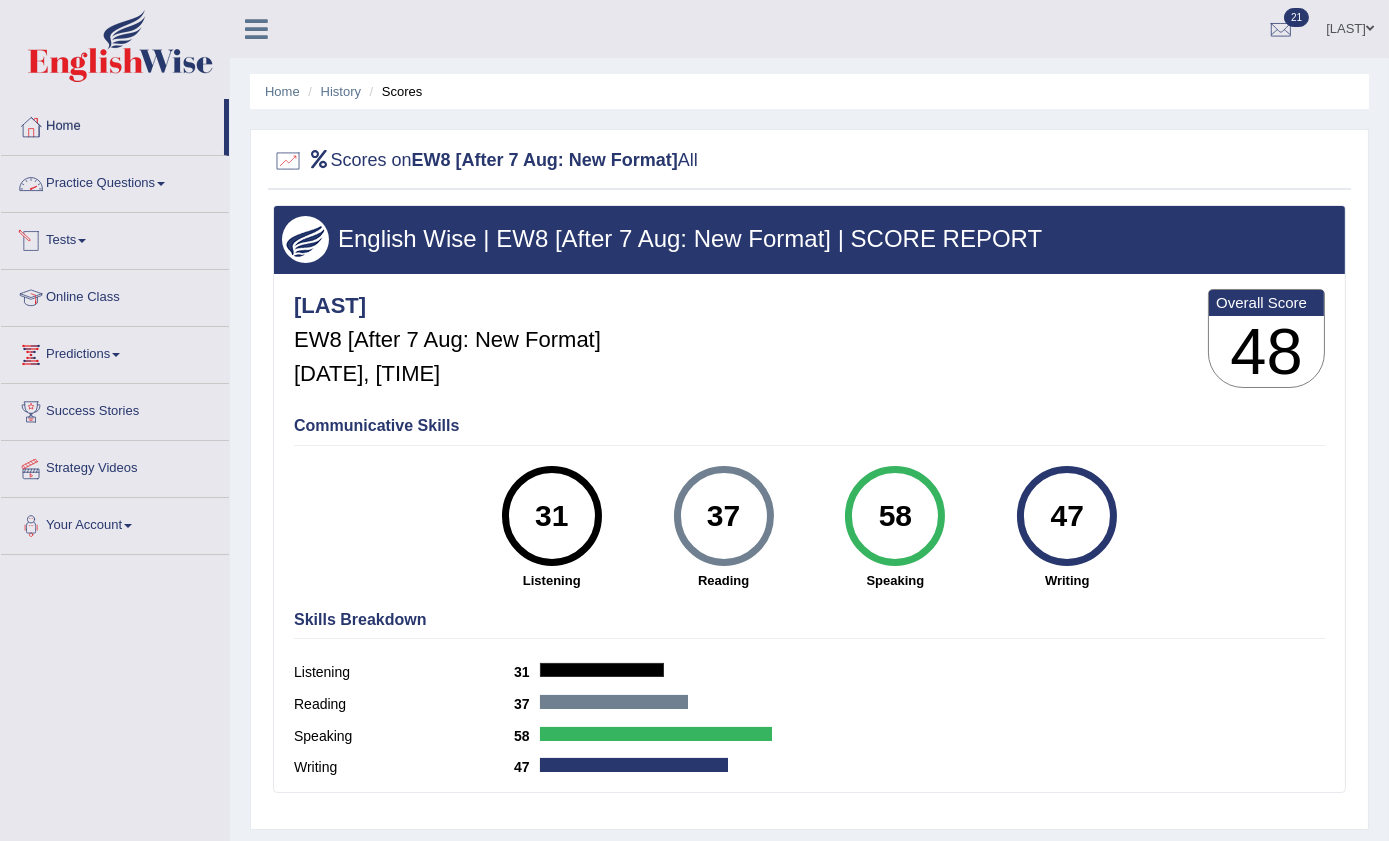 click at bounding box center (82, 241) 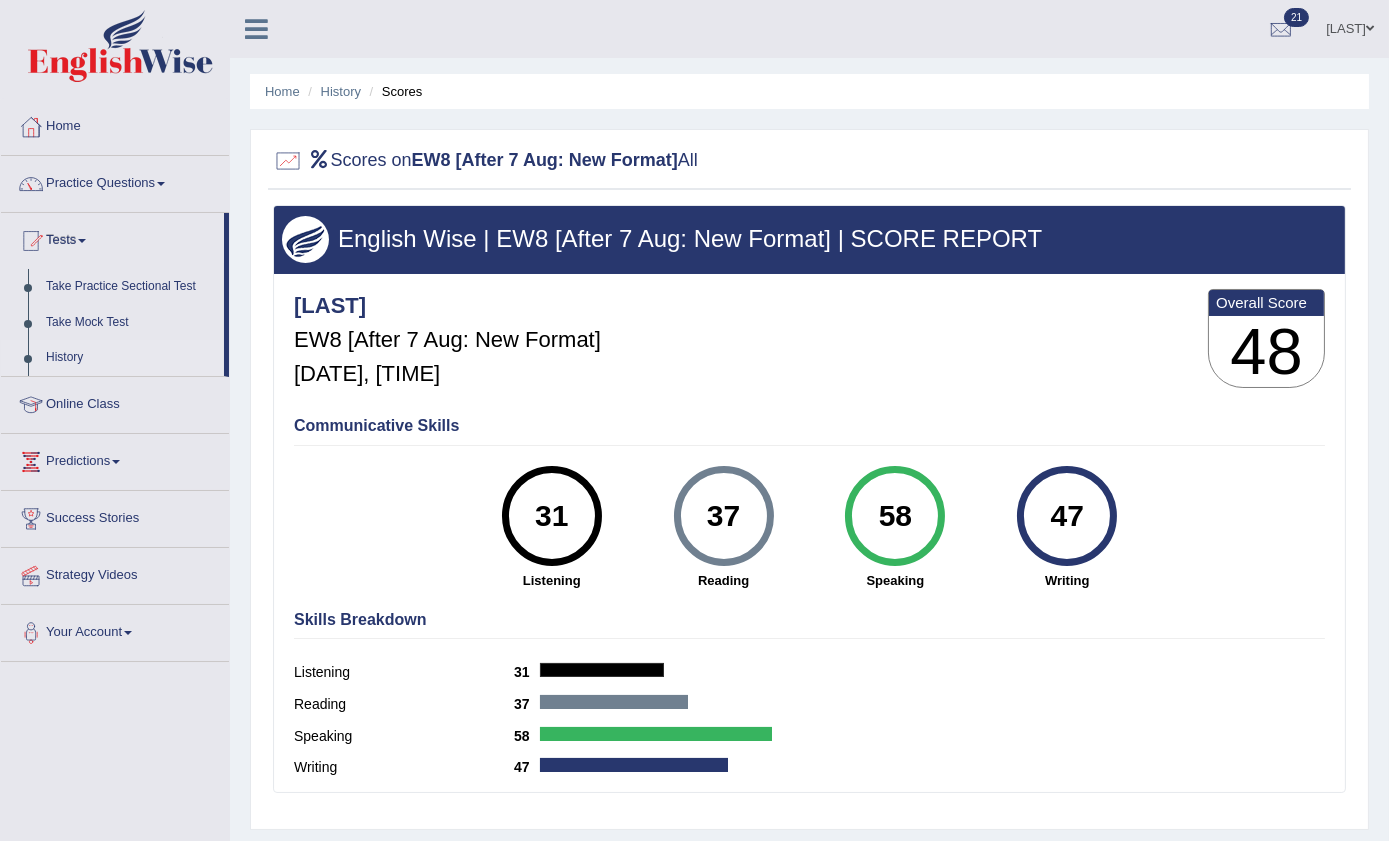 click on "History" at bounding box center (130, 358) 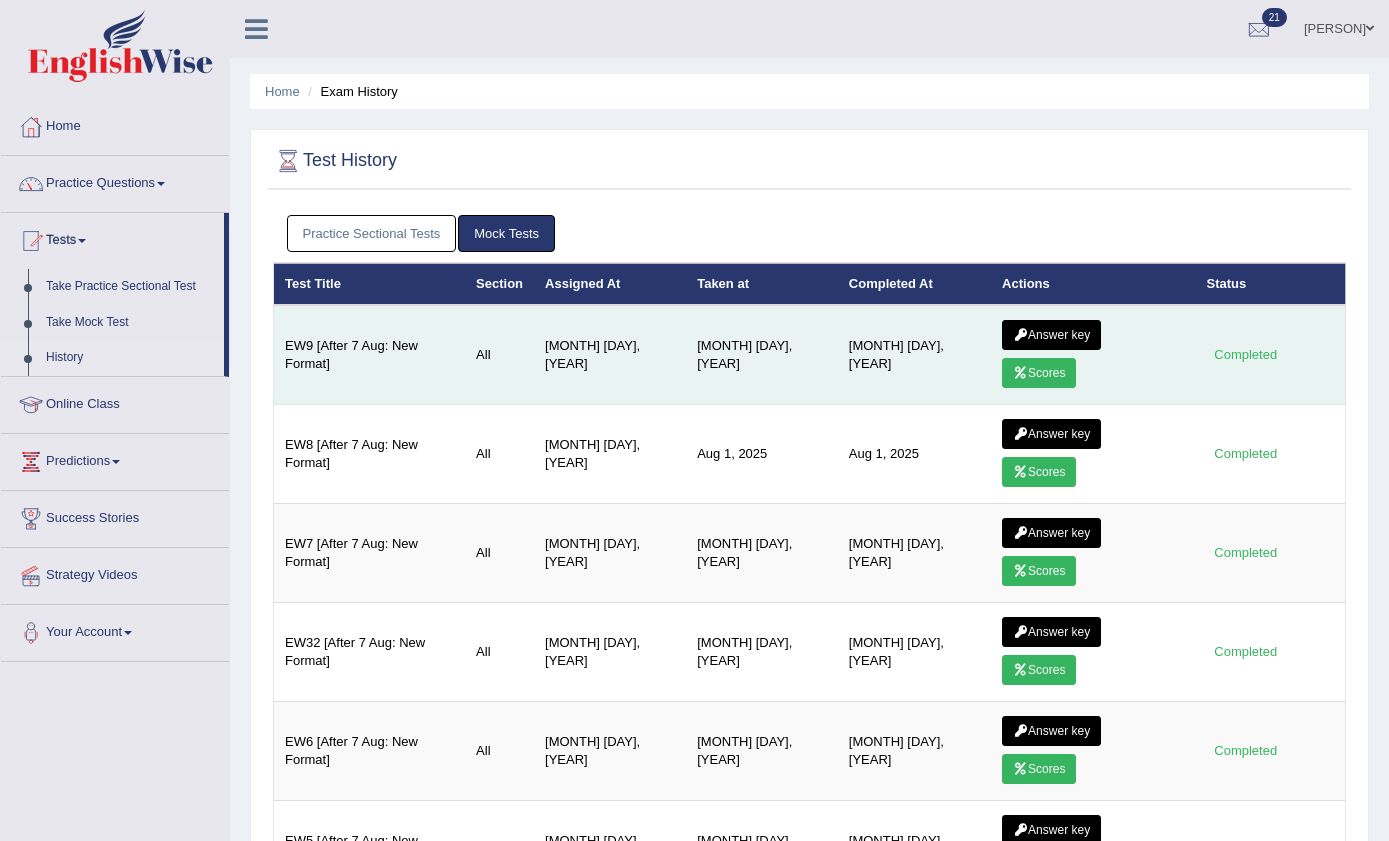 scroll, scrollTop: 0, scrollLeft: 0, axis: both 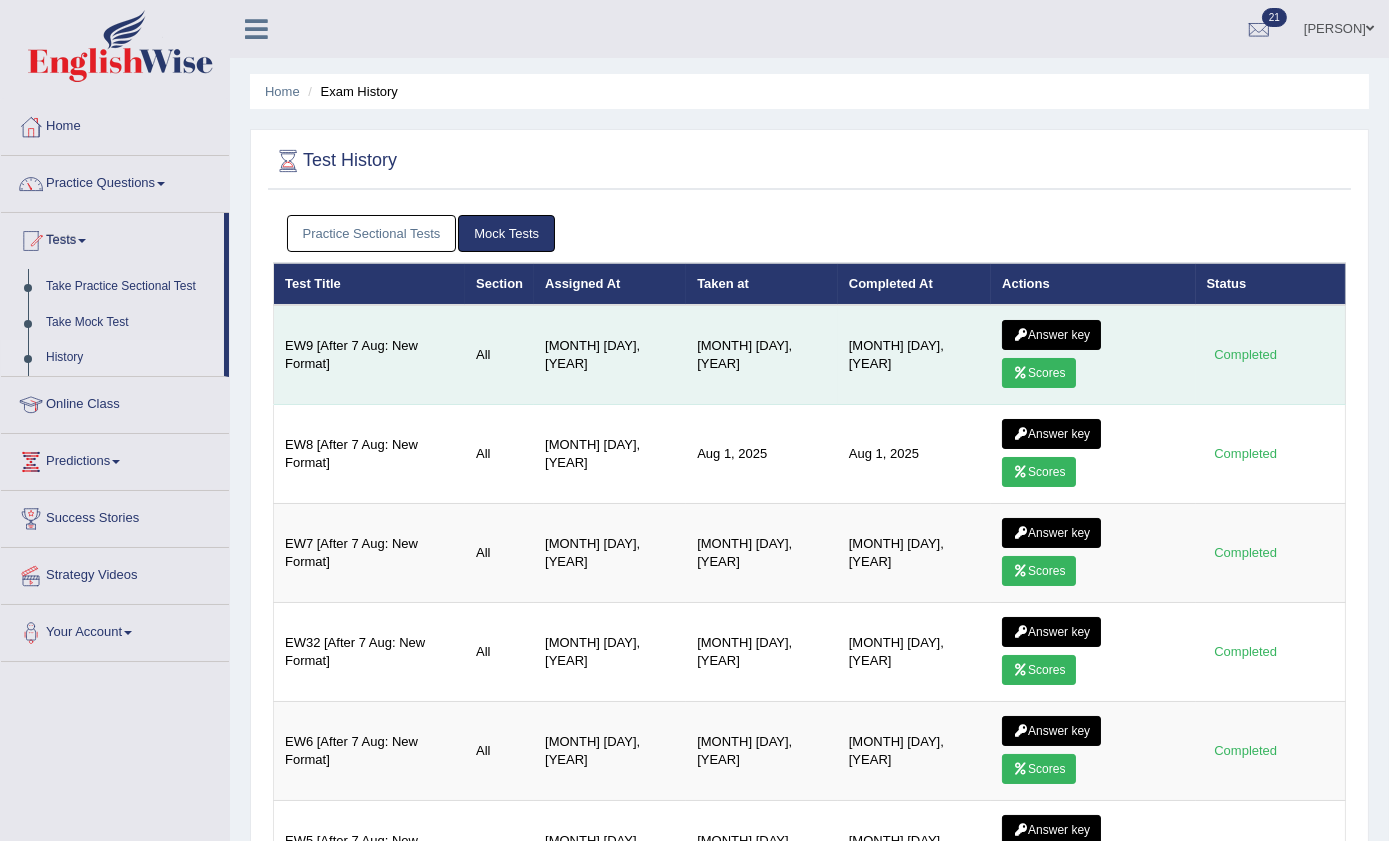 click at bounding box center [1020, 373] 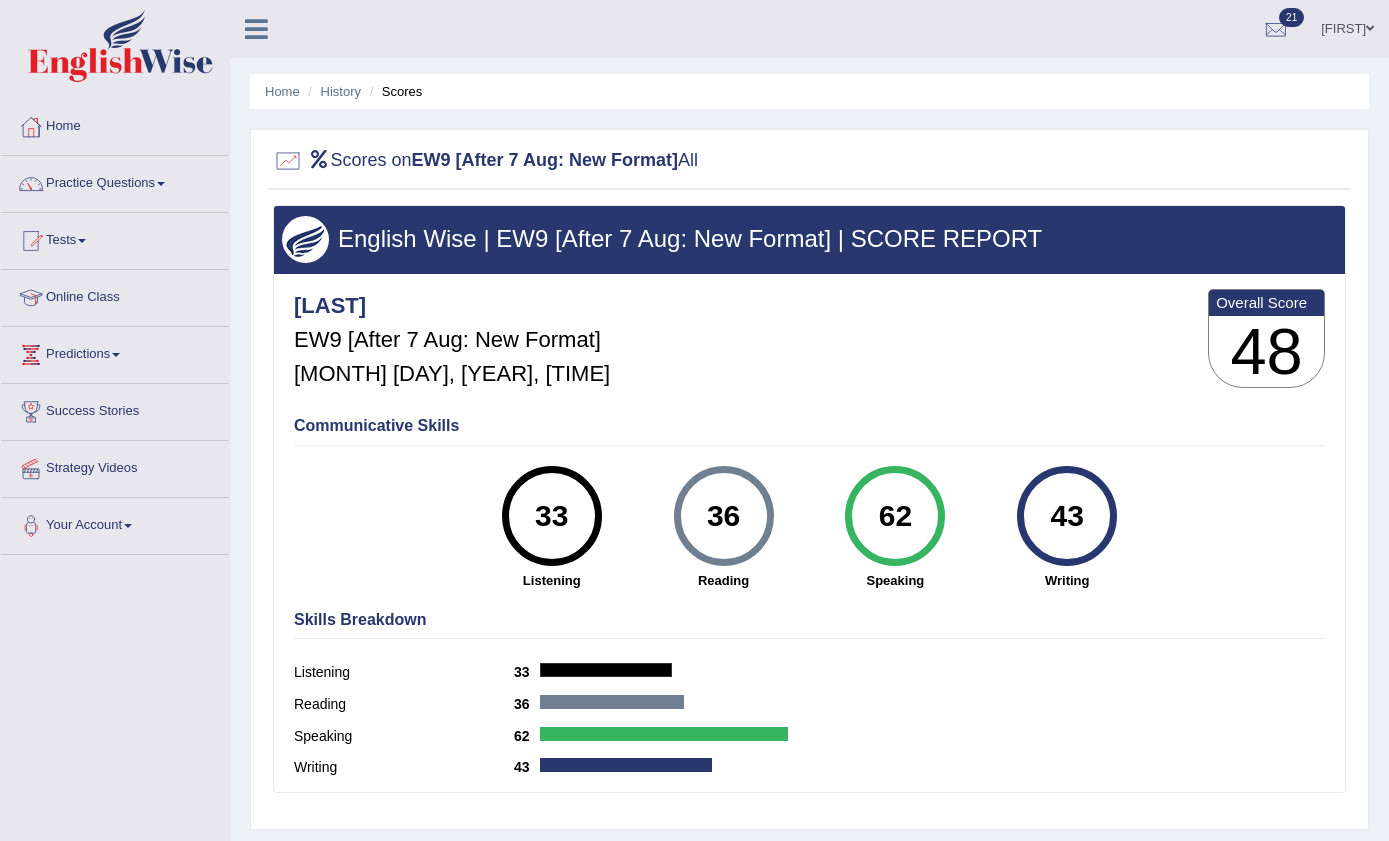 scroll, scrollTop: 0, scrollLeft: 0, axis: both 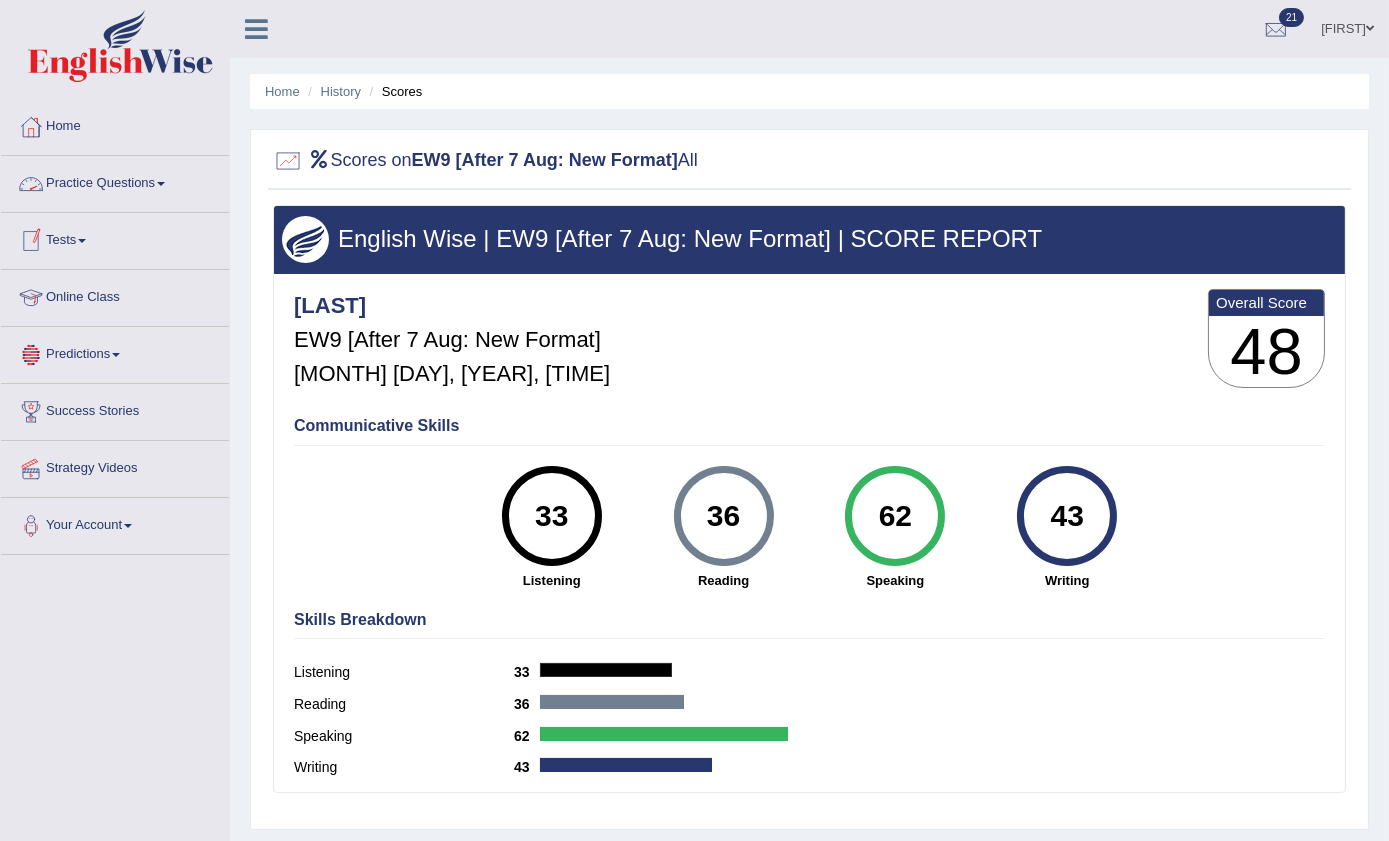 click at bounding box center (161, 184) 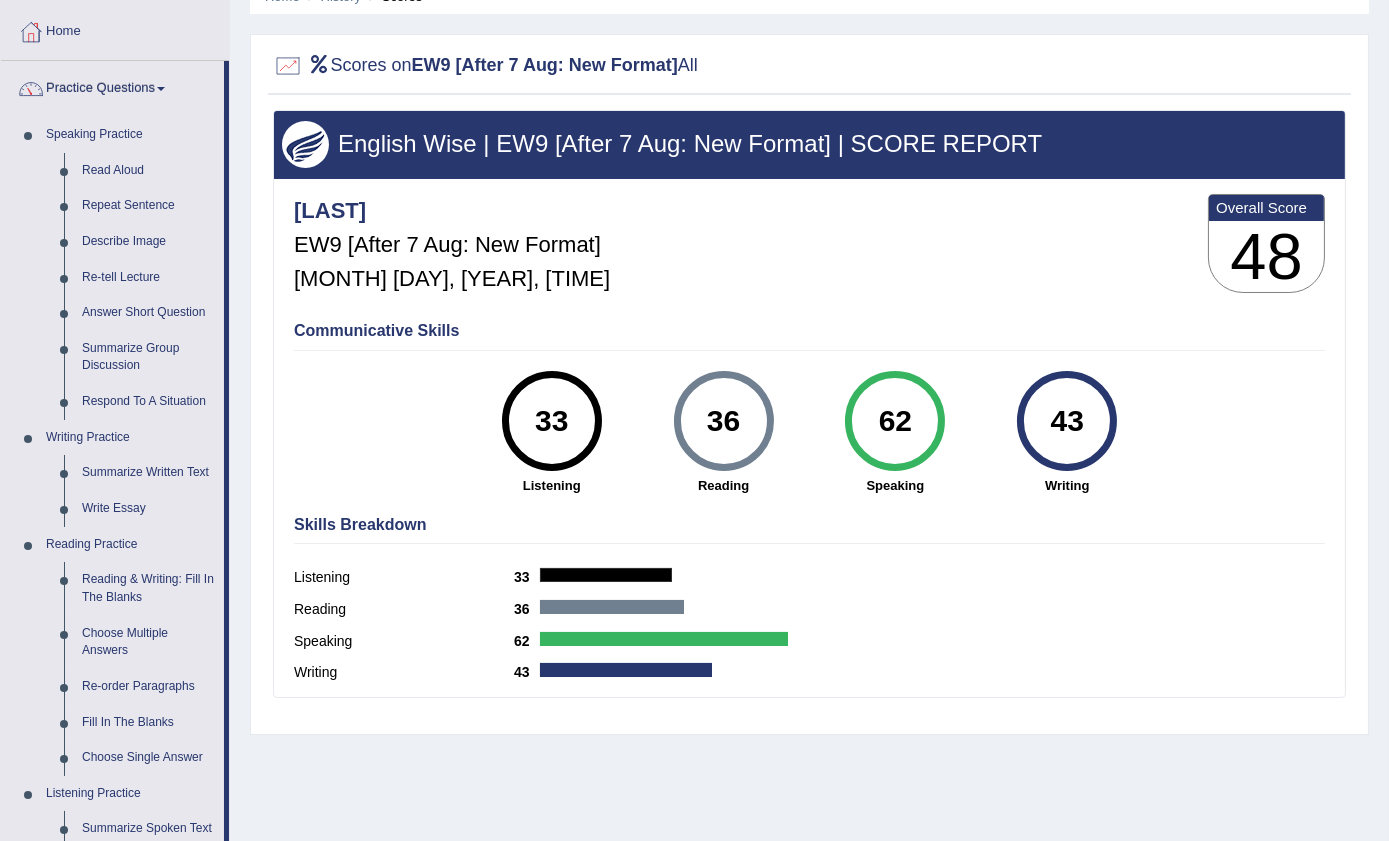 scroll, scrollTop: 0, scrollLeft: 0, axis: both 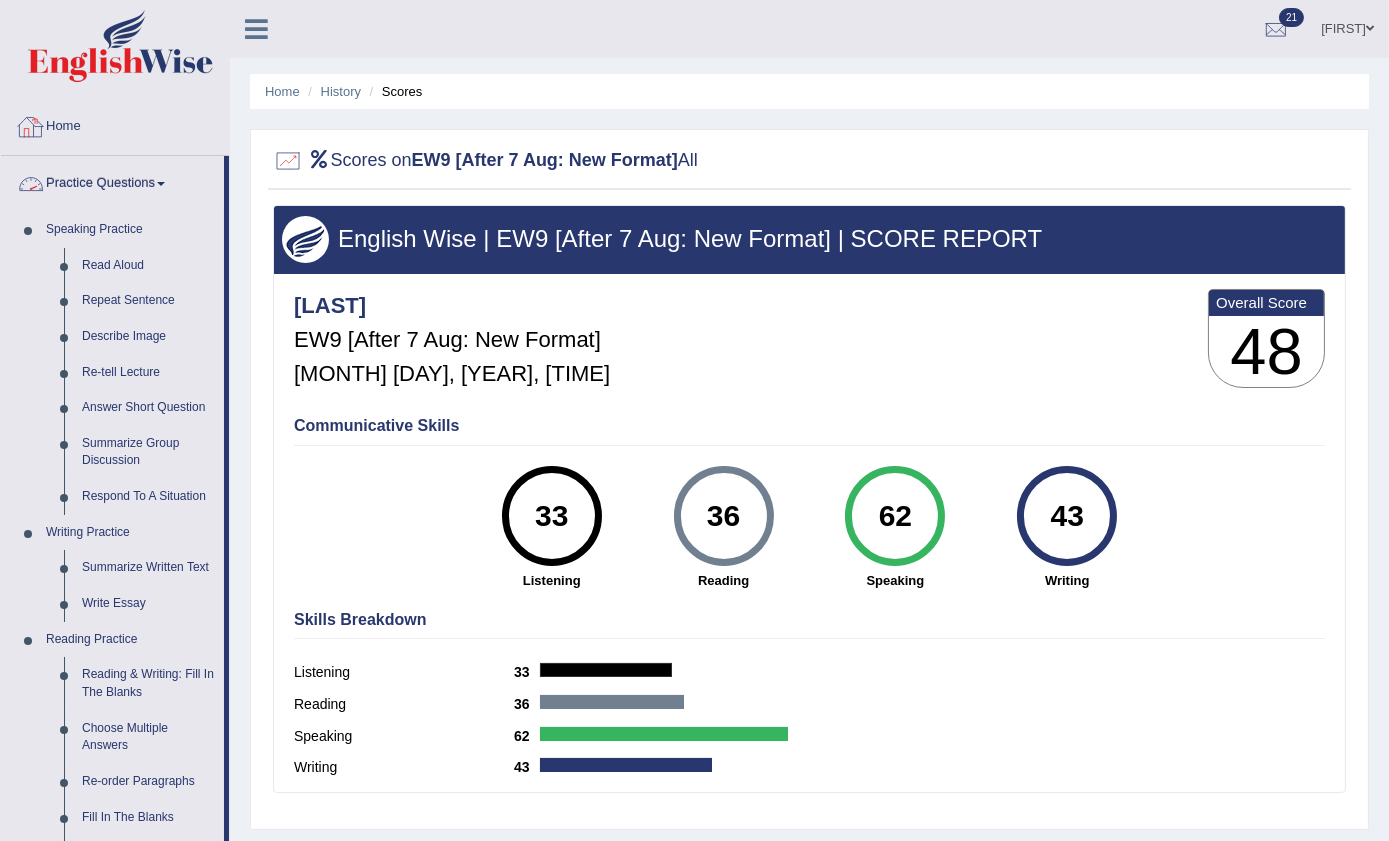 click on "Home" at bounding box center (115, 124) 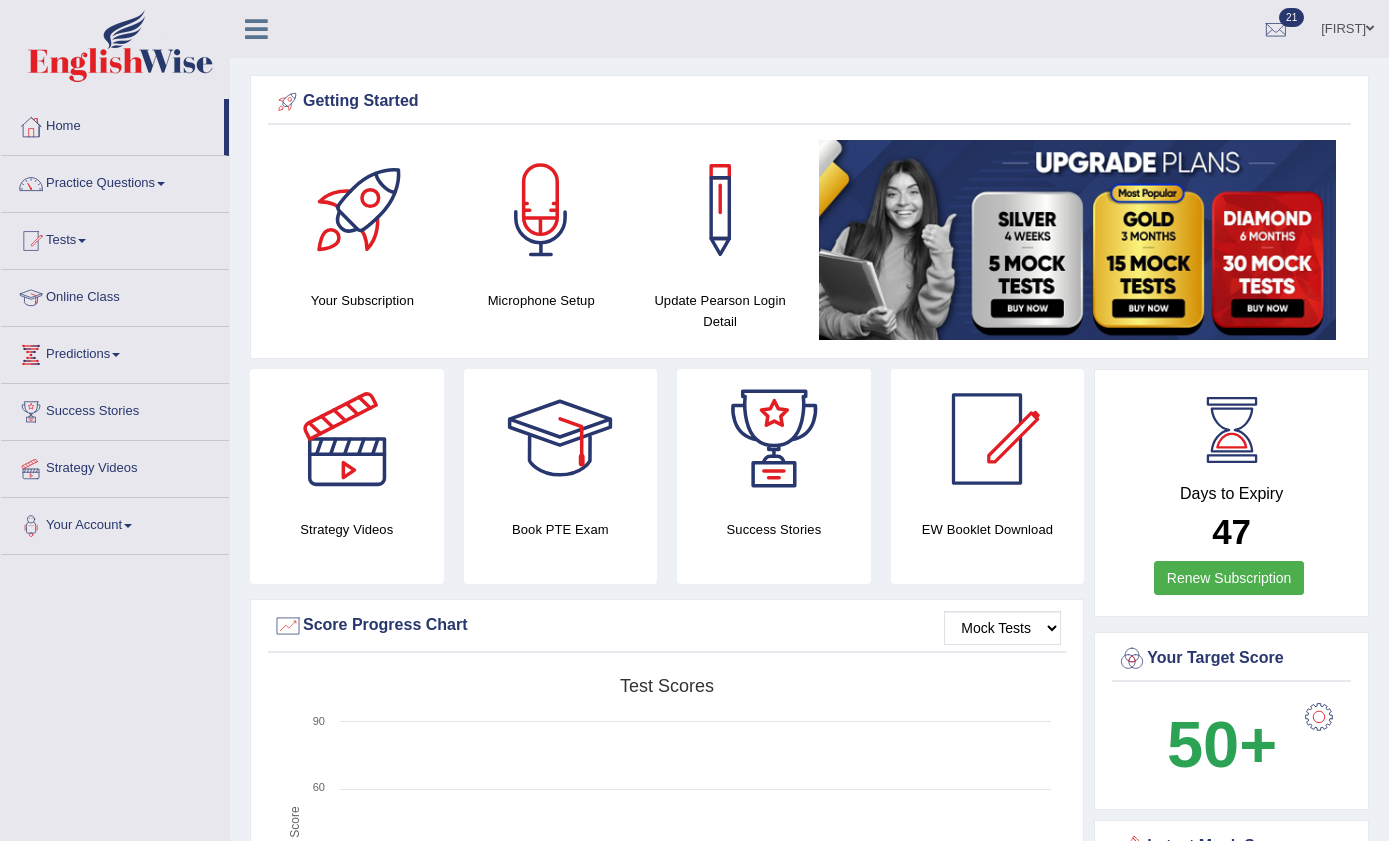 scroll, scrollTop: 0, scrollLeft: 0, axis: both 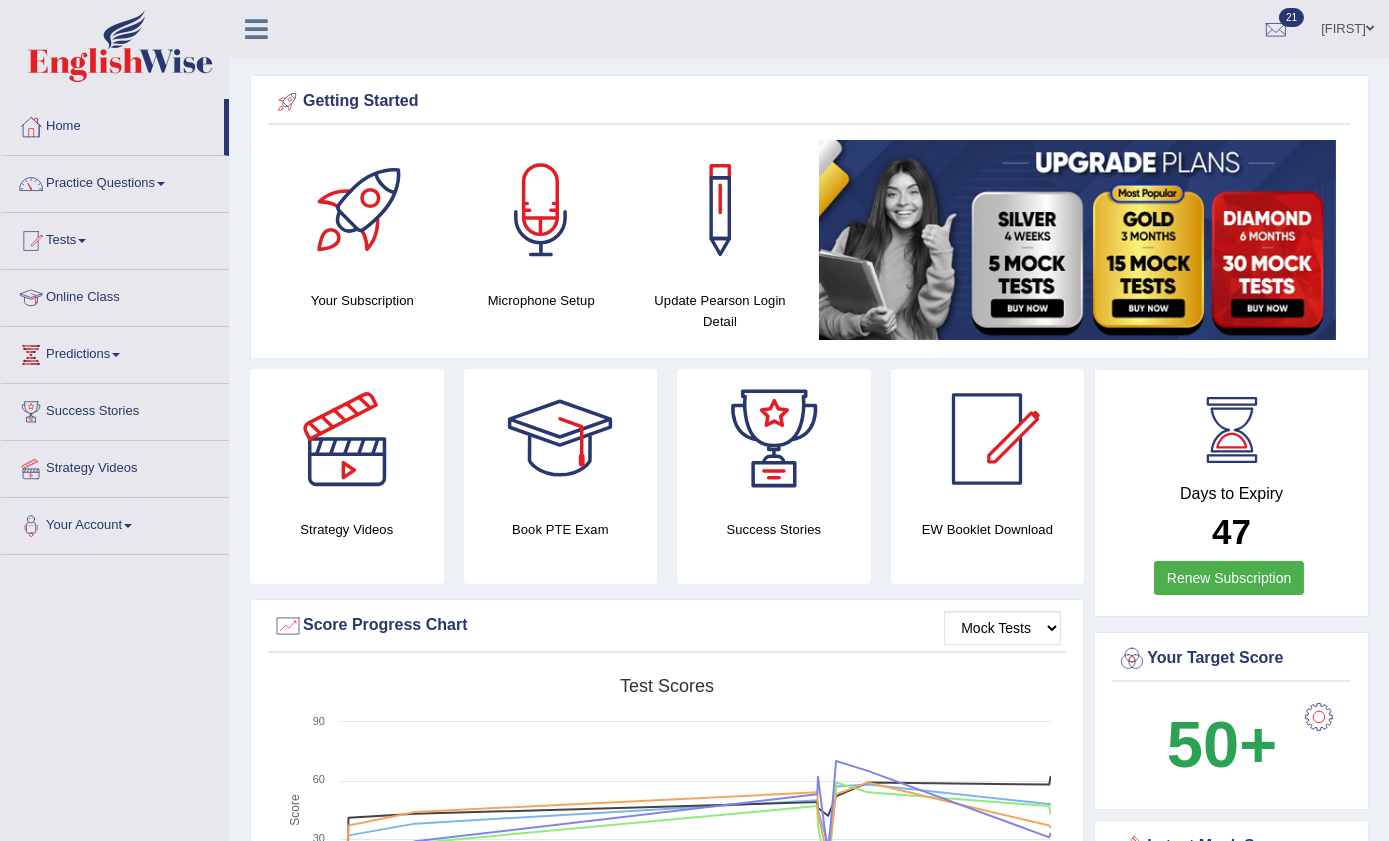 click at bounding box center [161, 184] 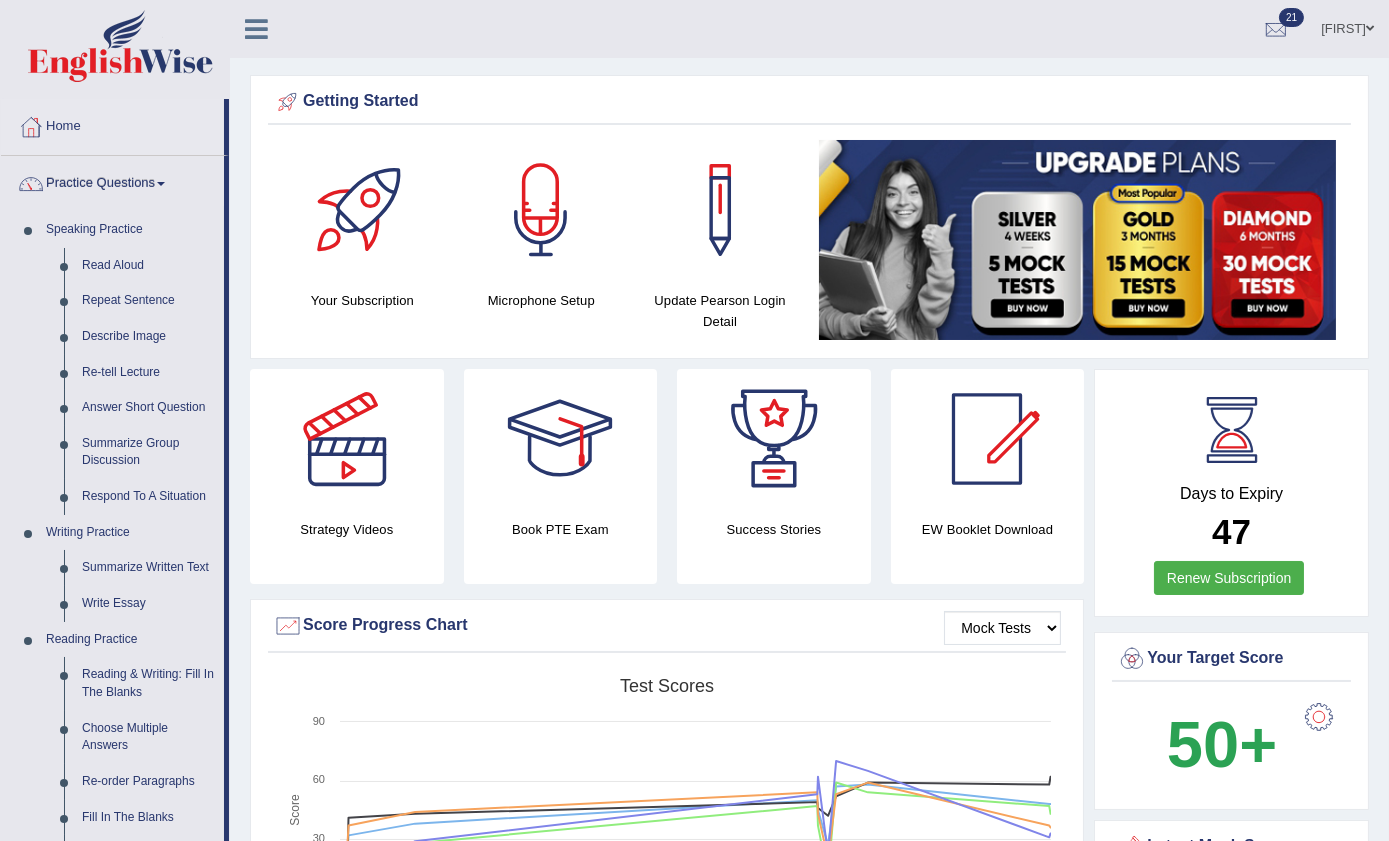 click on "dipika
Toggle navigation
Username: dbhatt
Access Type: Online
Subscription: Diamond Package
Log out
21
EW9 [After 7 Aug: New Format]
Aug 2, 2025" at bounding box center (983, 28) 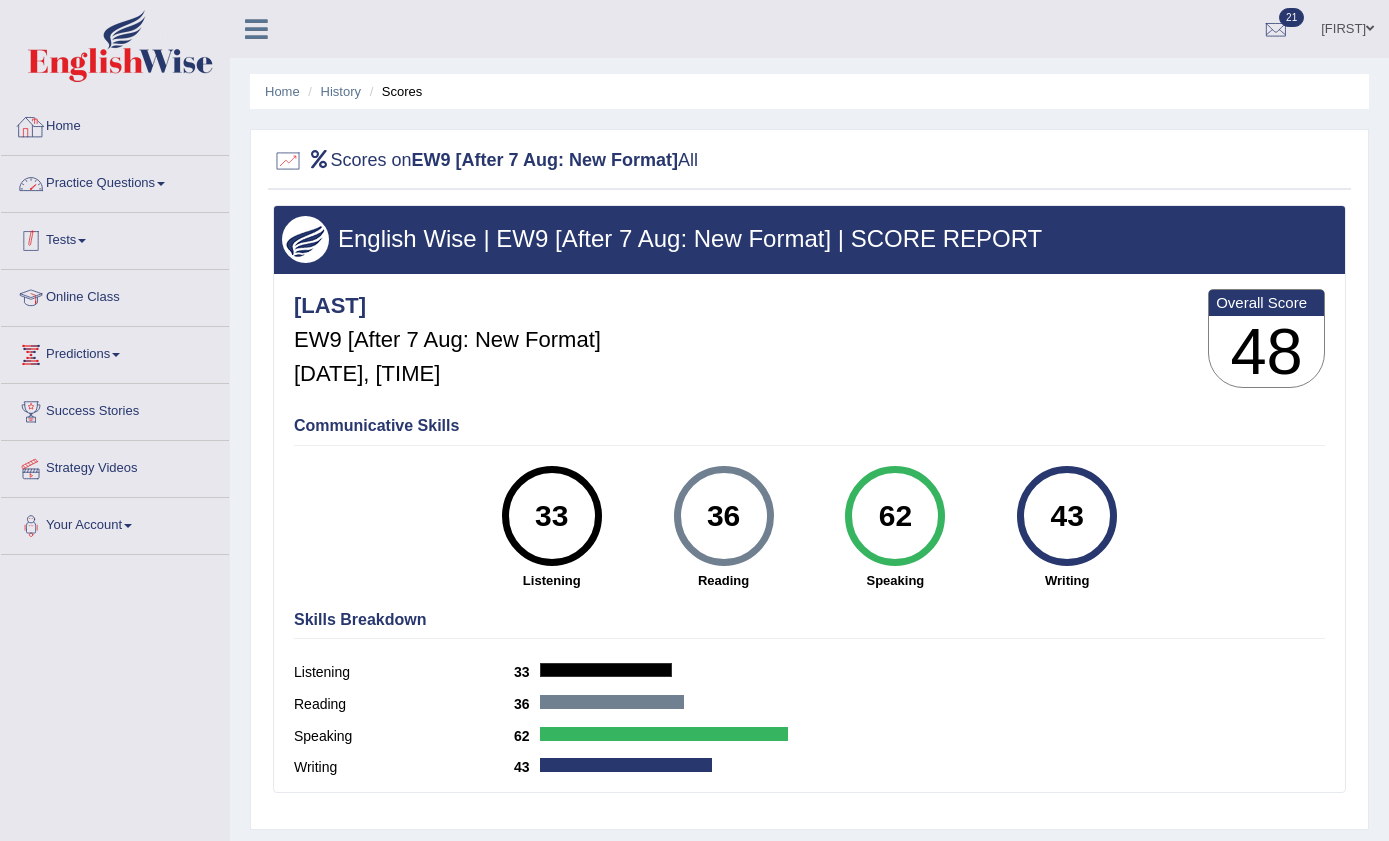 scroll, scrollTop: 0, scrollLeft: 0, axis: both 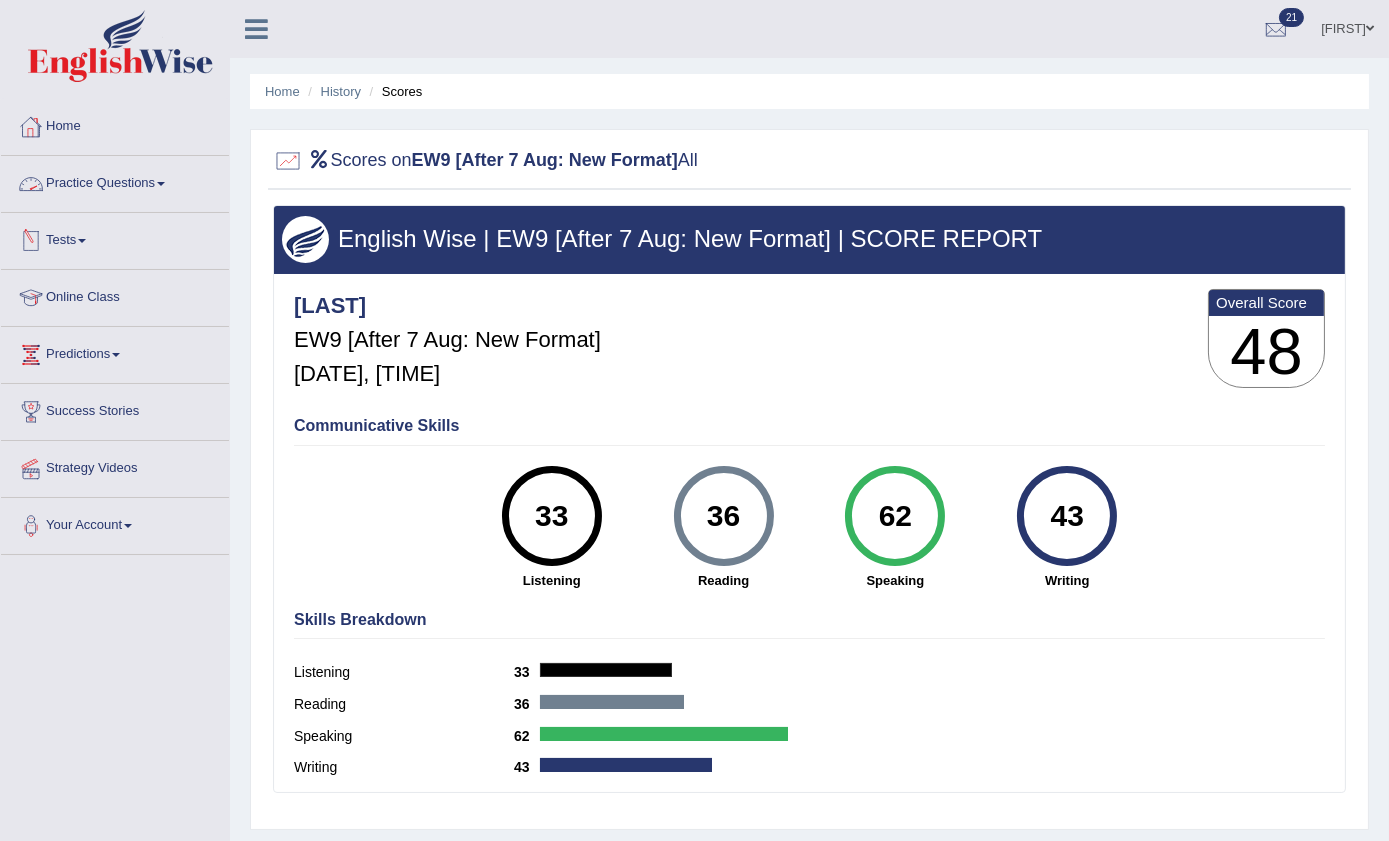 click on "Tests" at bounding box center [115, 238] 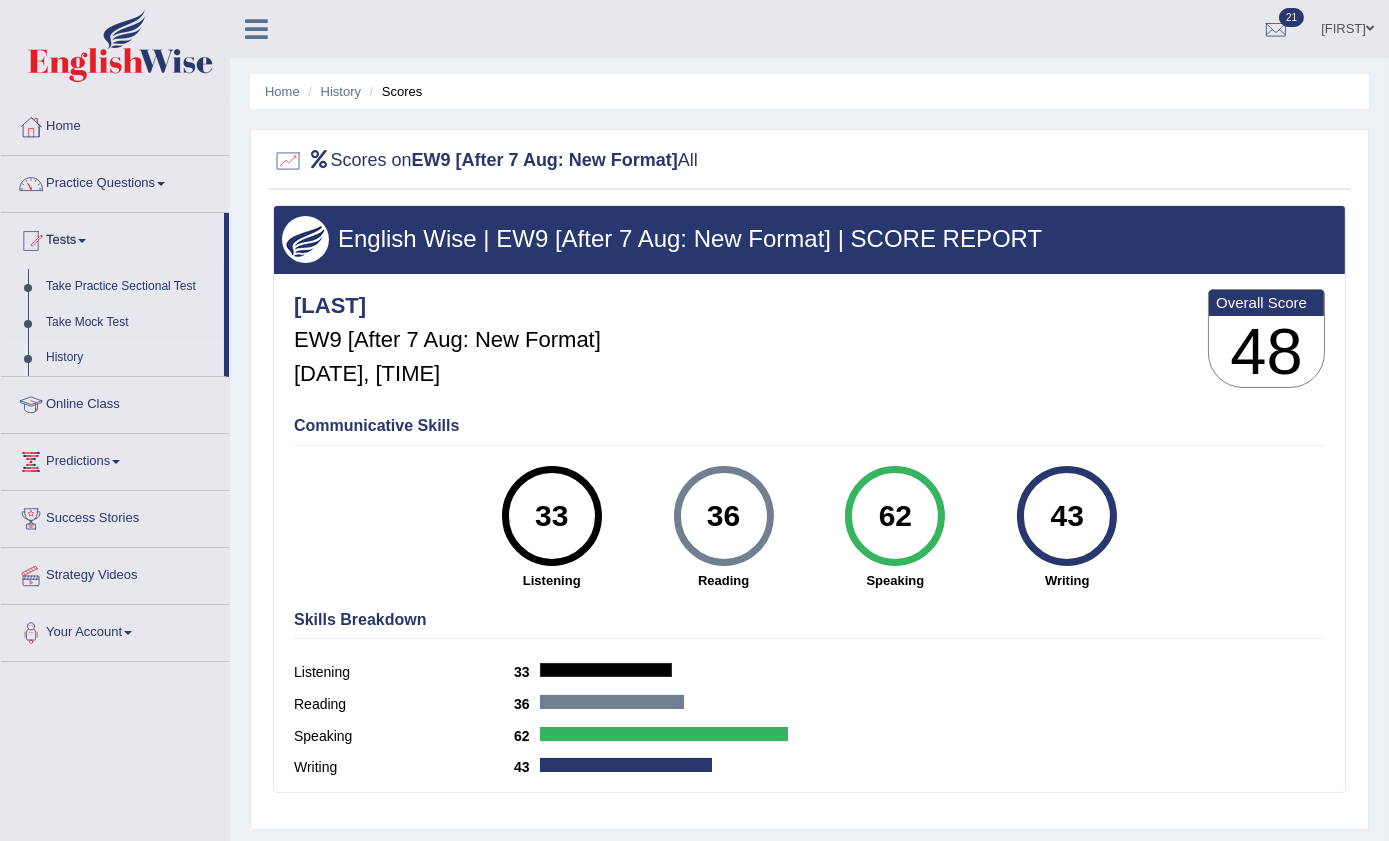 click on "History" at bounding box center [130, 358] 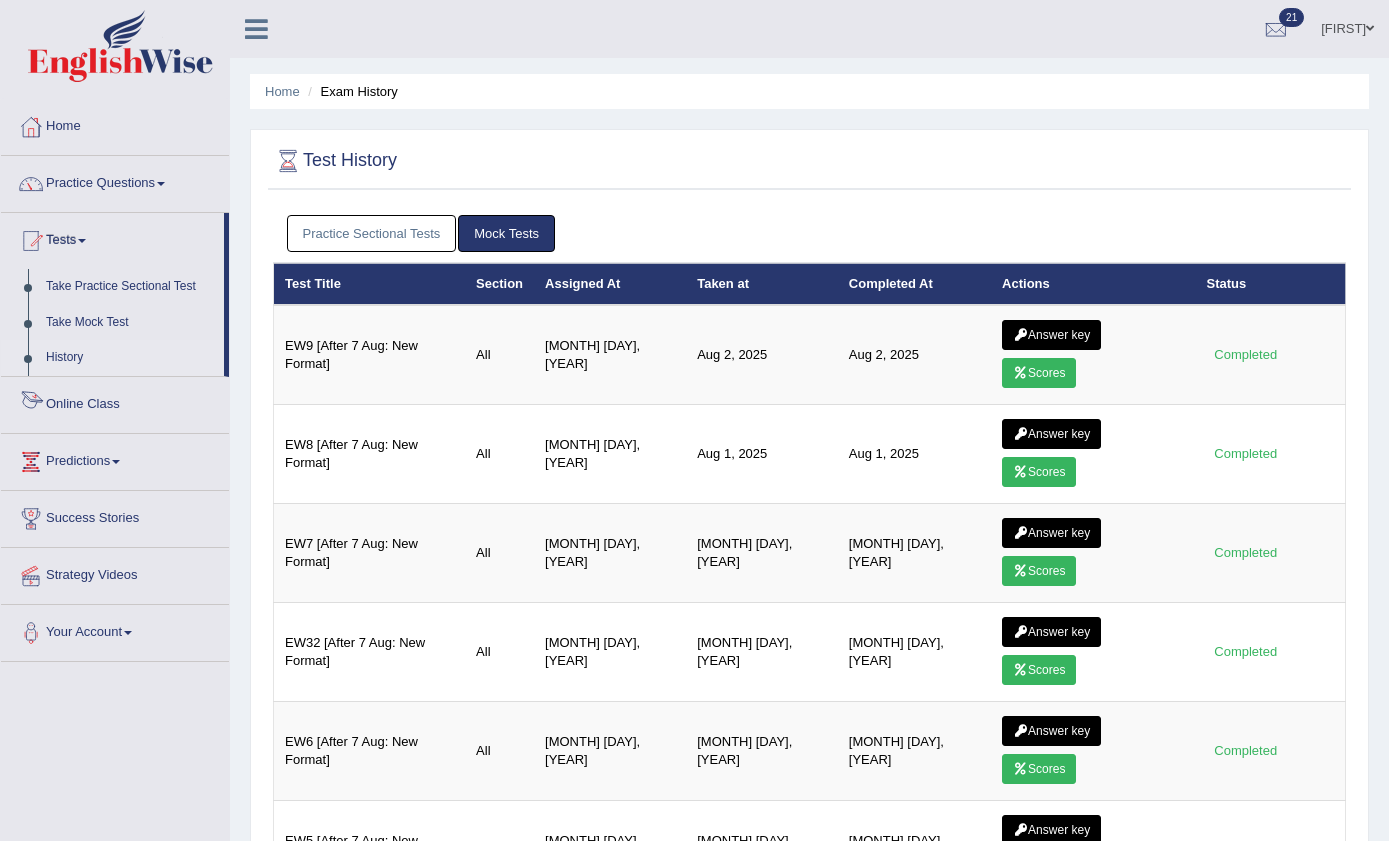 scroll, scrollTop: 0, scrollLeft: 0, axis: both 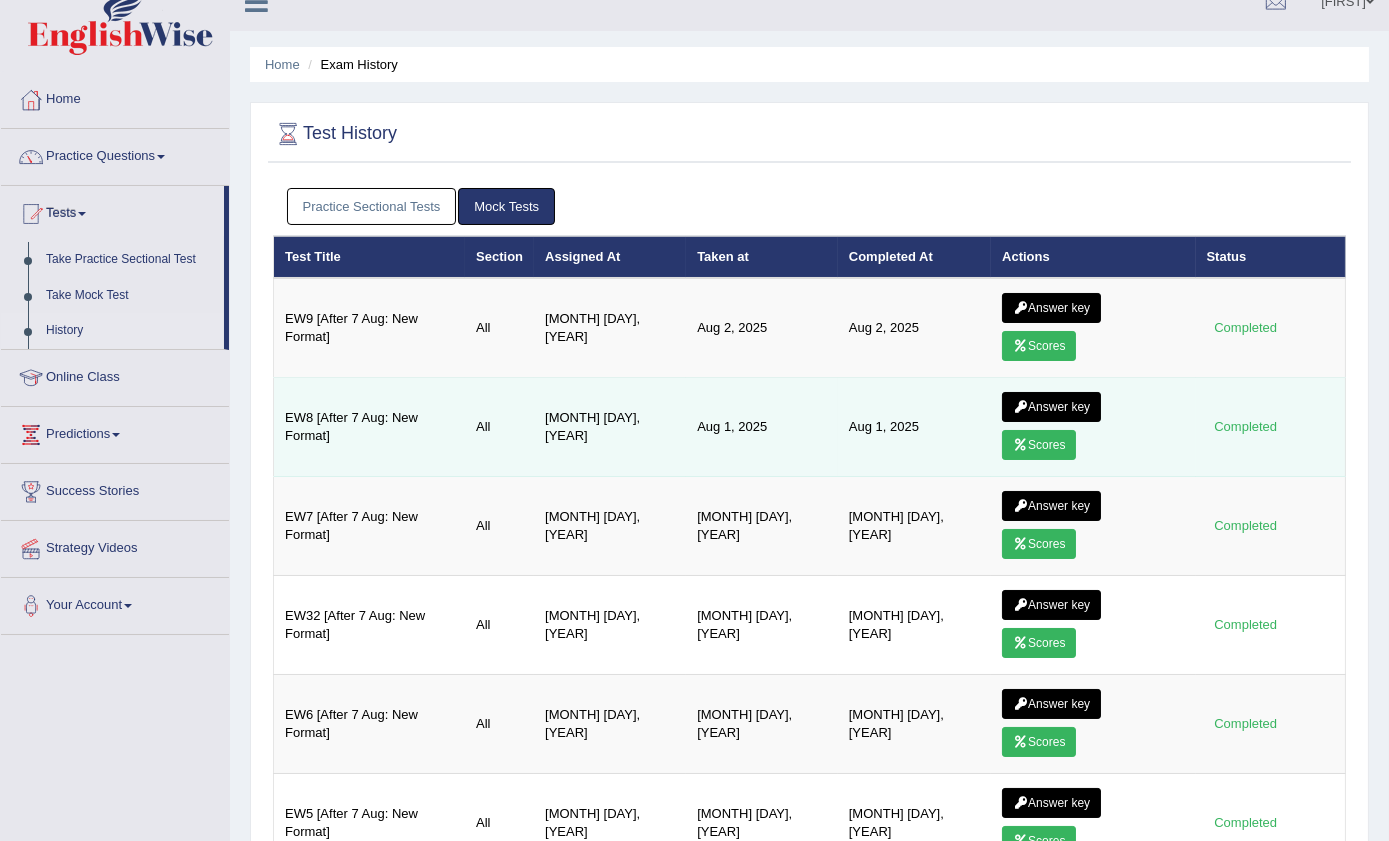 click at bounding box center (1020, 445) 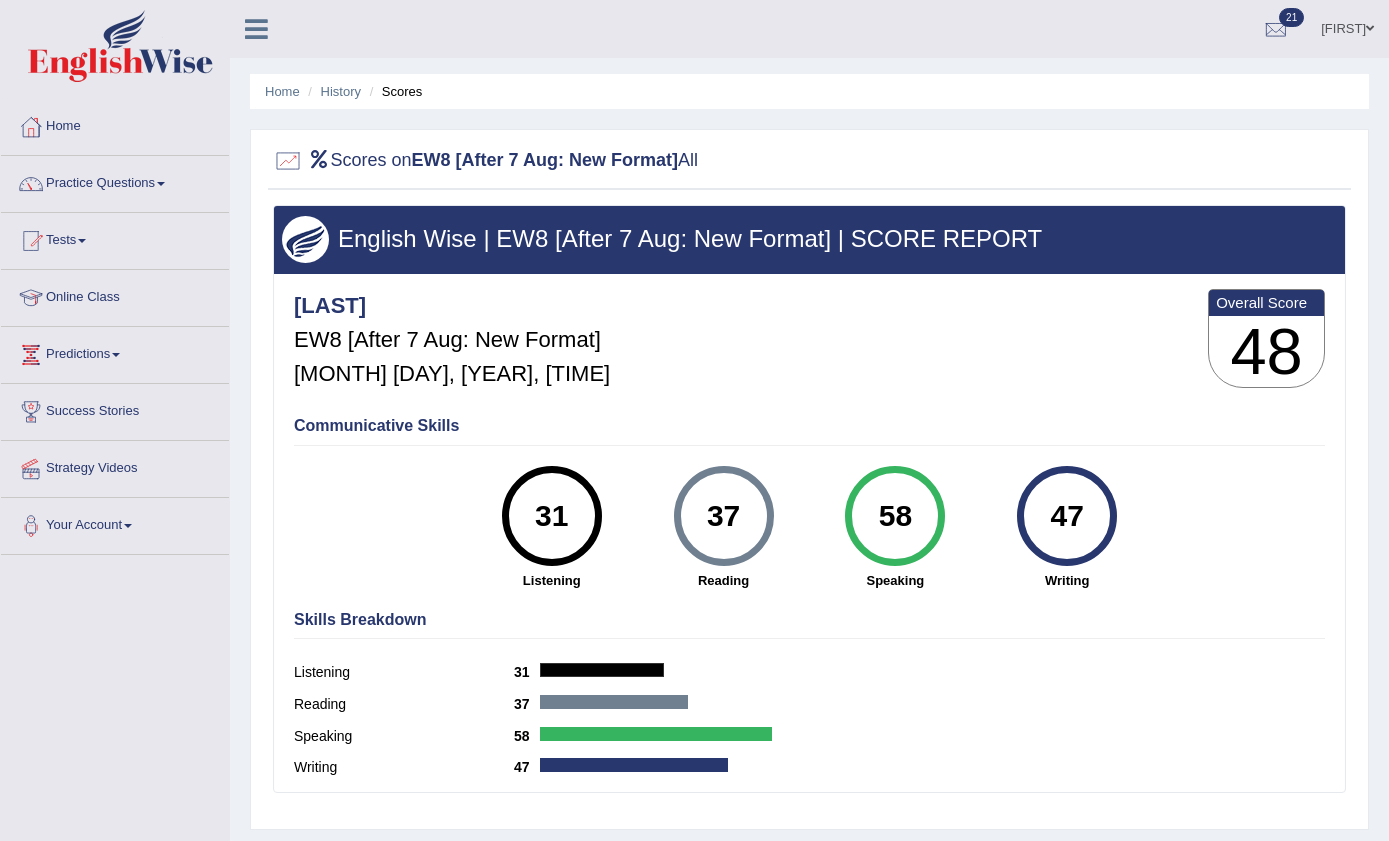 scroll, scrollTop: 0, scrollLeft: 0, axis: both 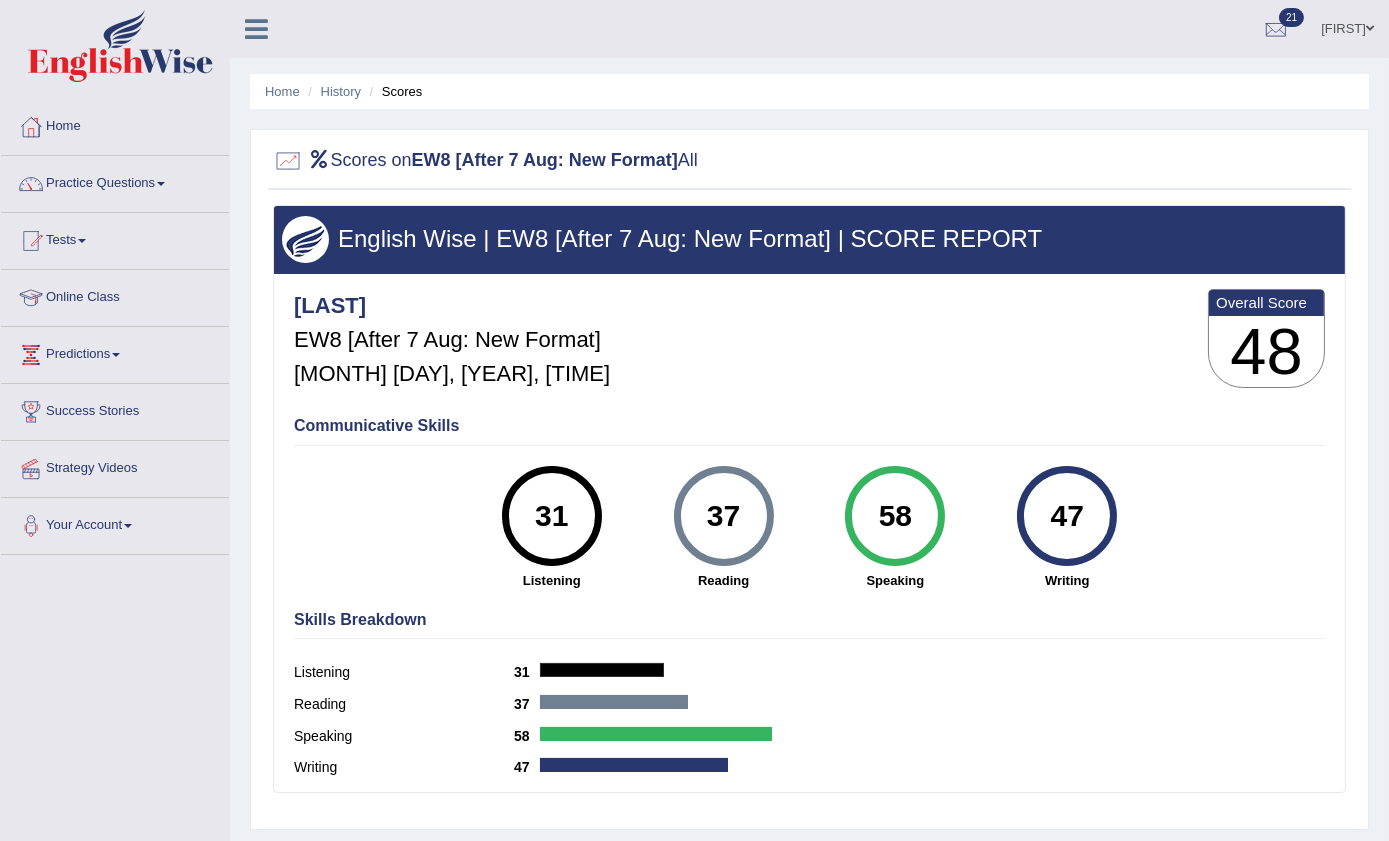 click on "Home" at bounding box center (115, 124) 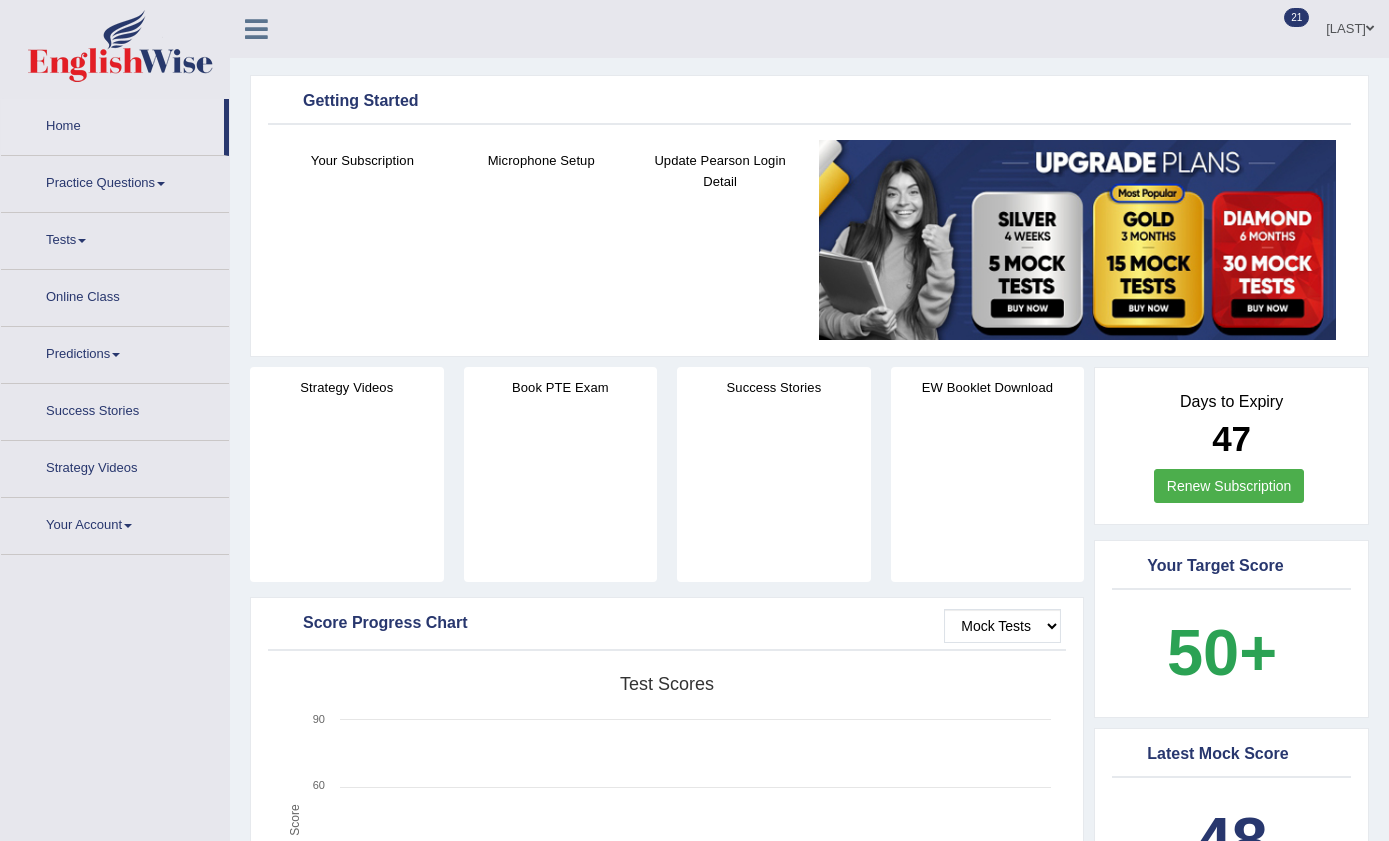 scroll, scrollTop: 0, scrollLeft: 0, axis: both 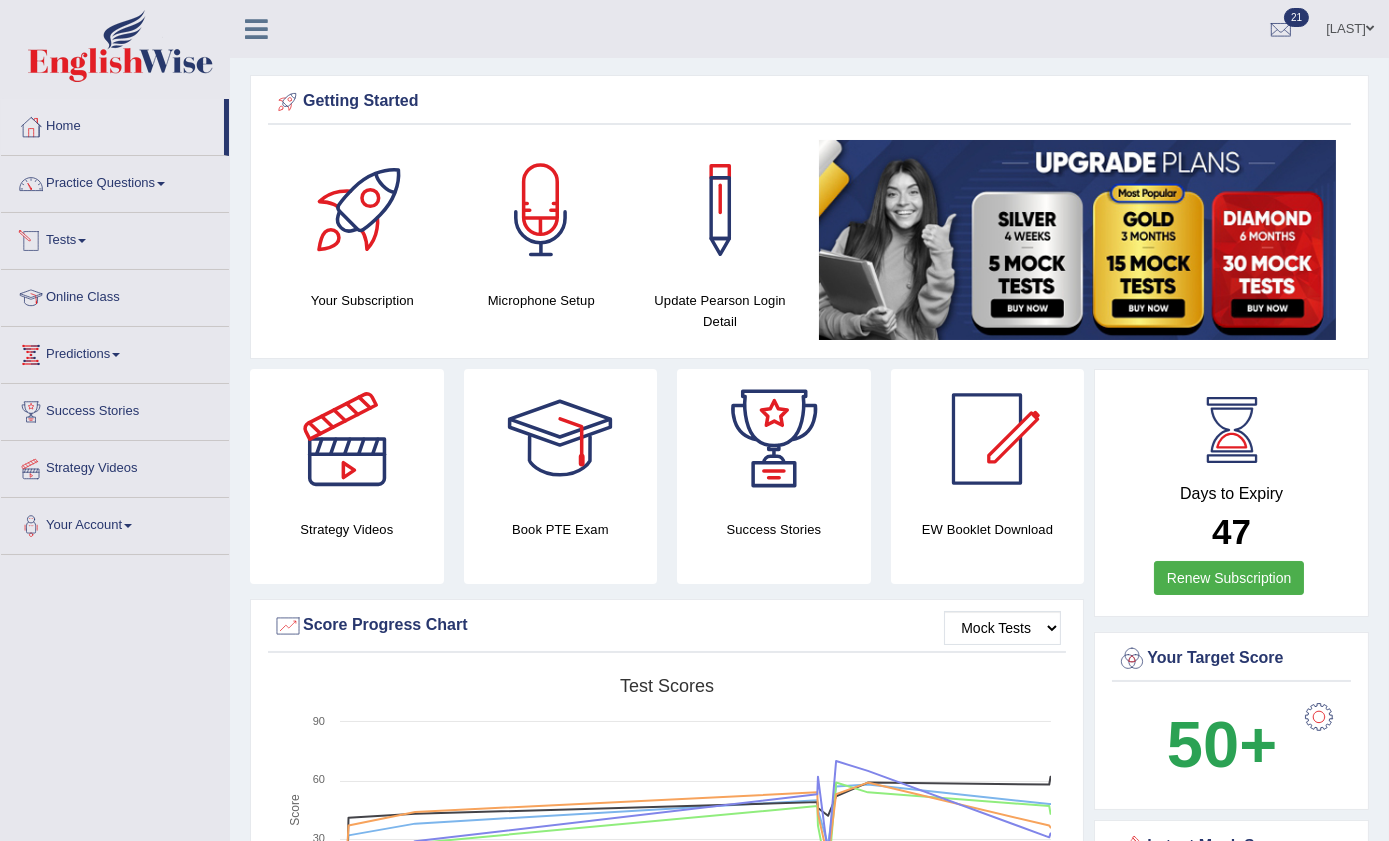 click on "Tests" at bounding box center (115, 238) 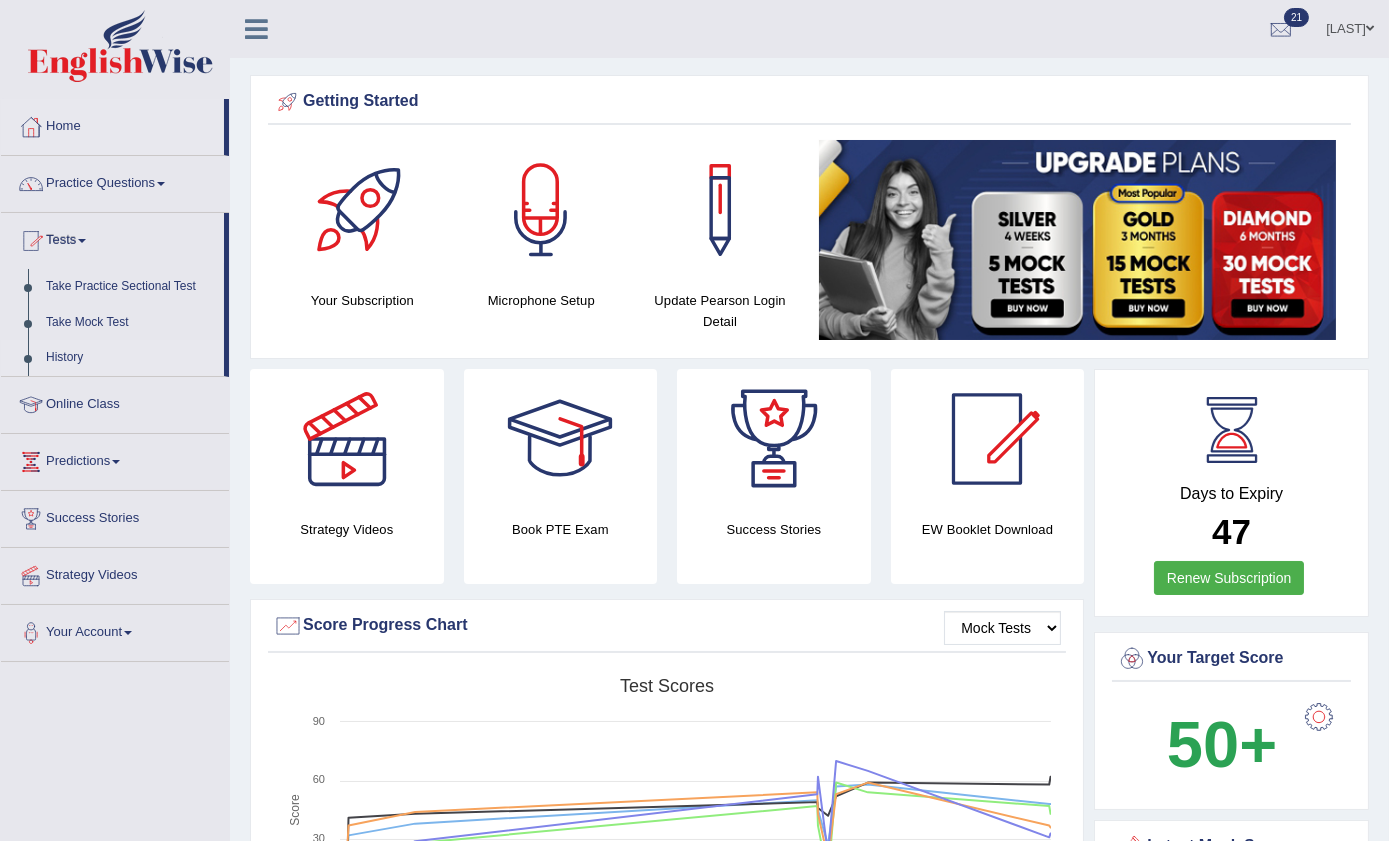 click on "History" at bounding box center (130, 358) 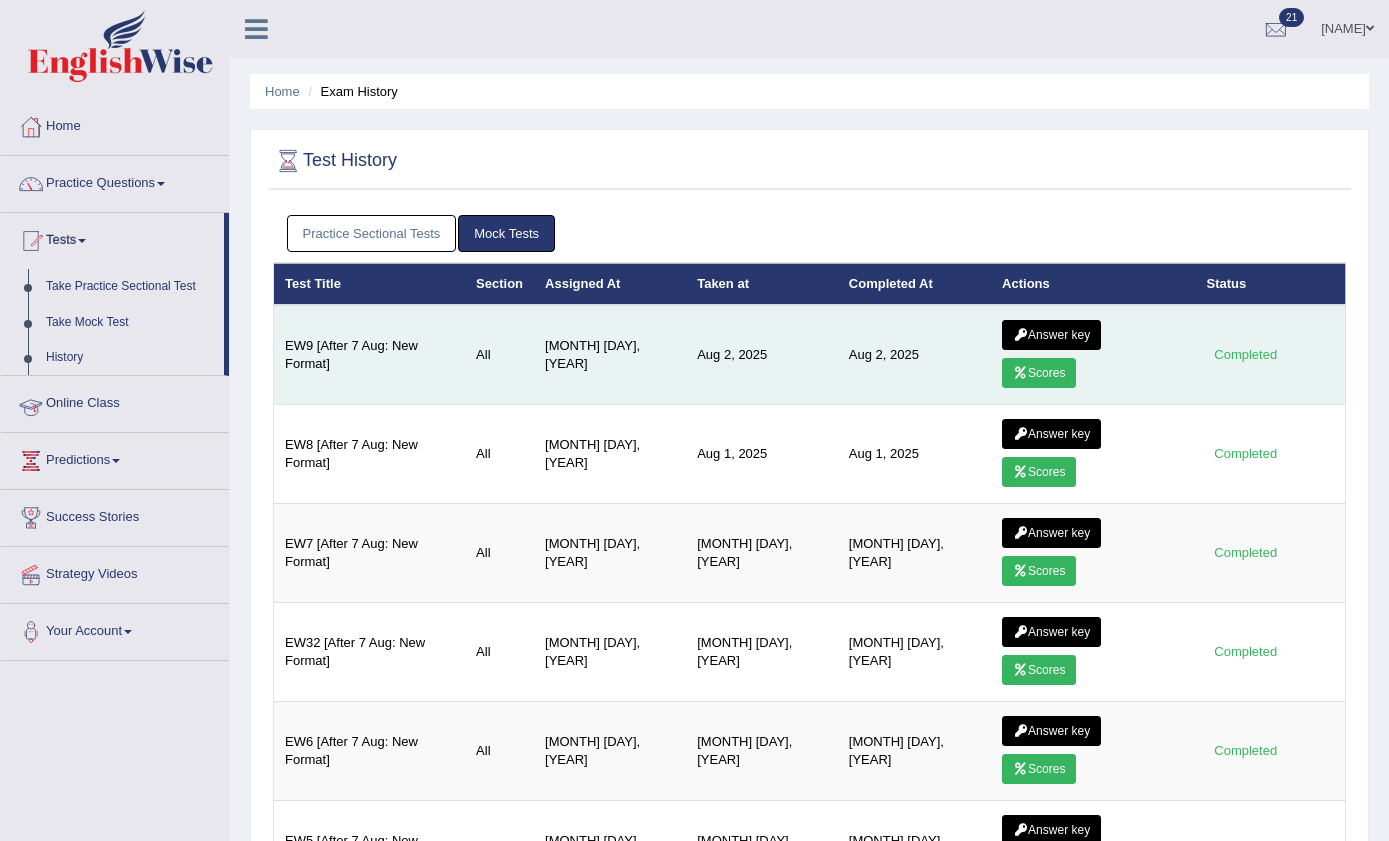 scroll, scrollTop: 0, scrollLeft: 0, axis: both 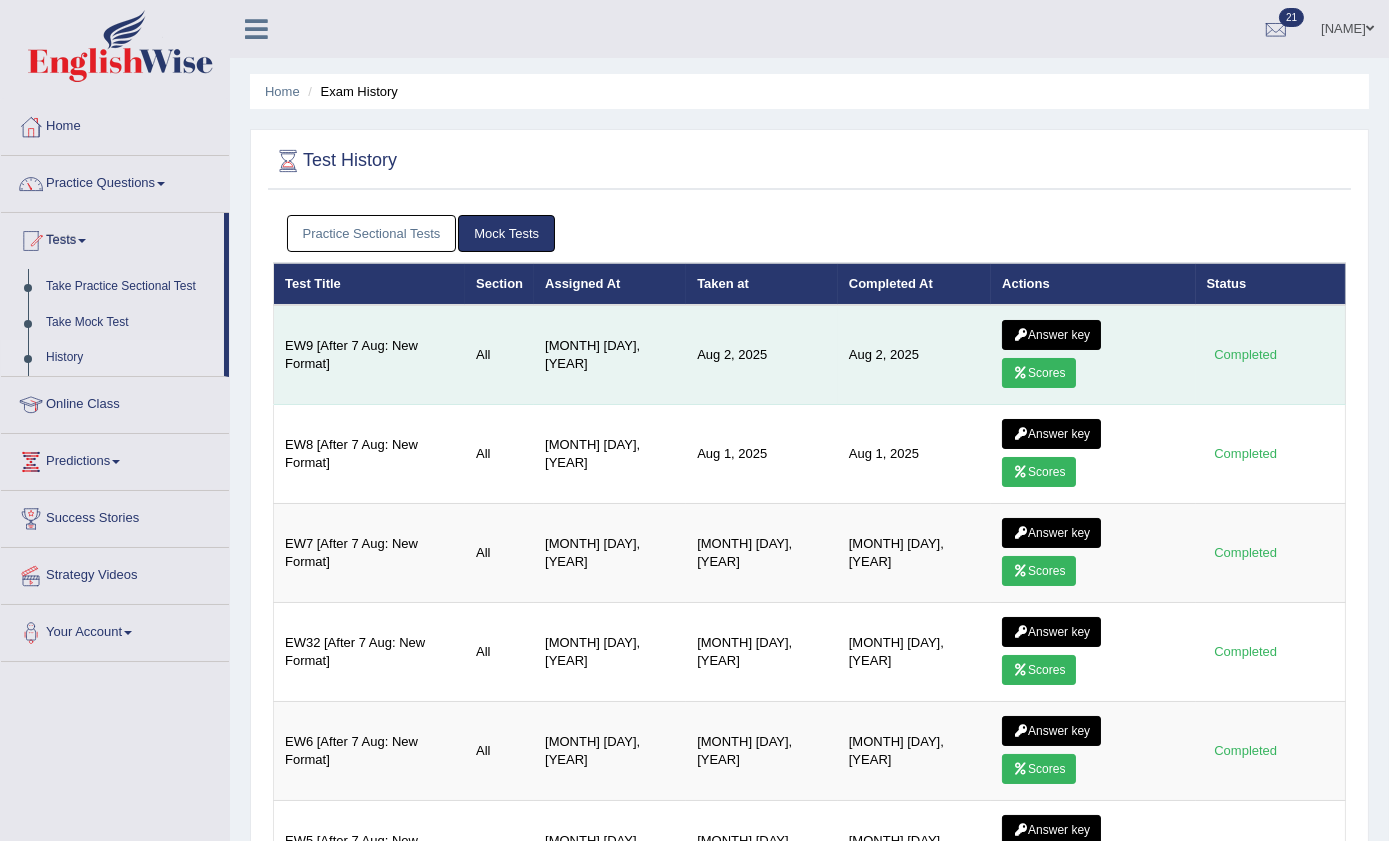 click on "Scores" at bounding box center [1039, 373] 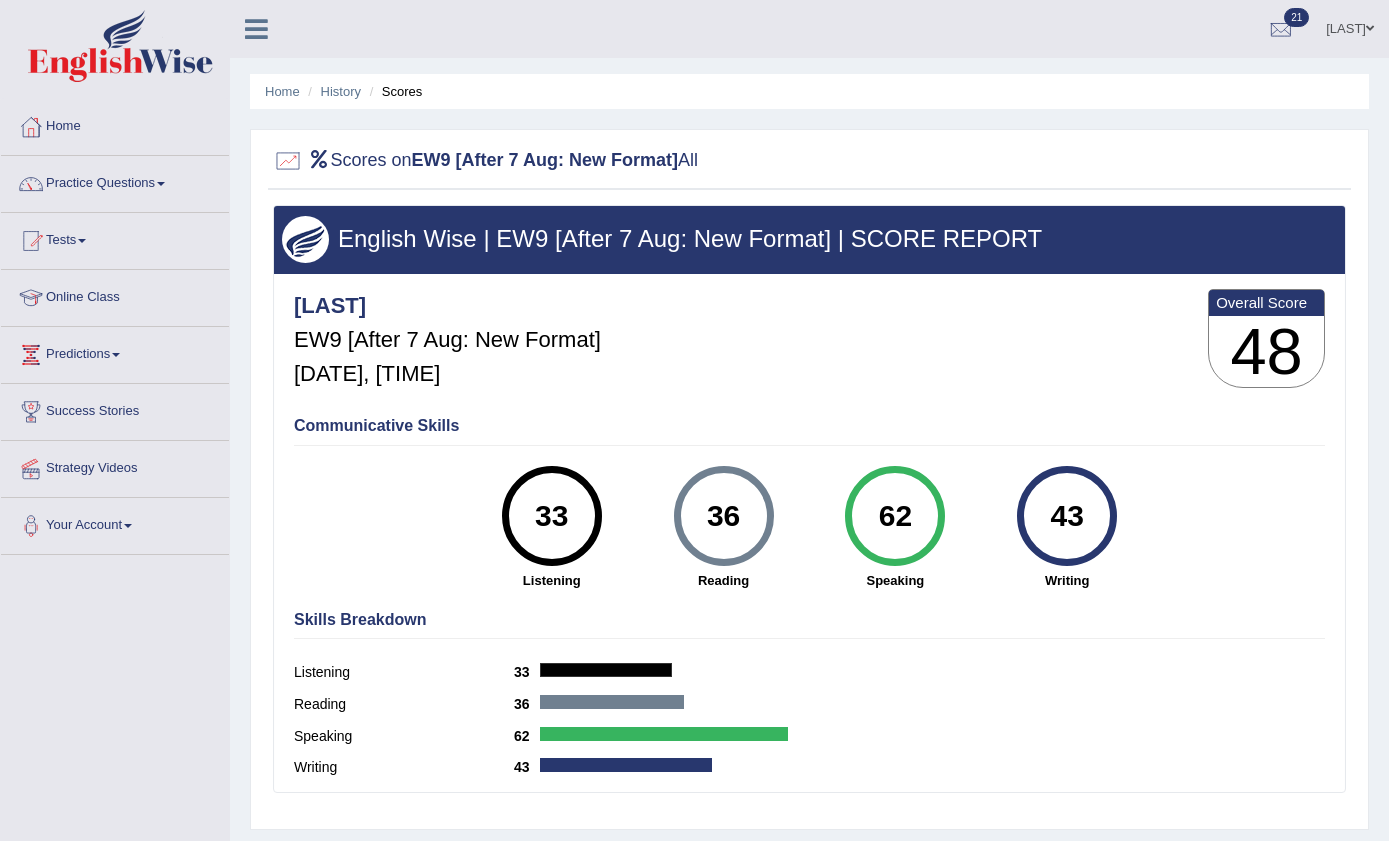 scroll, scrollTop: 0, scrollLeft: 0, axis: both 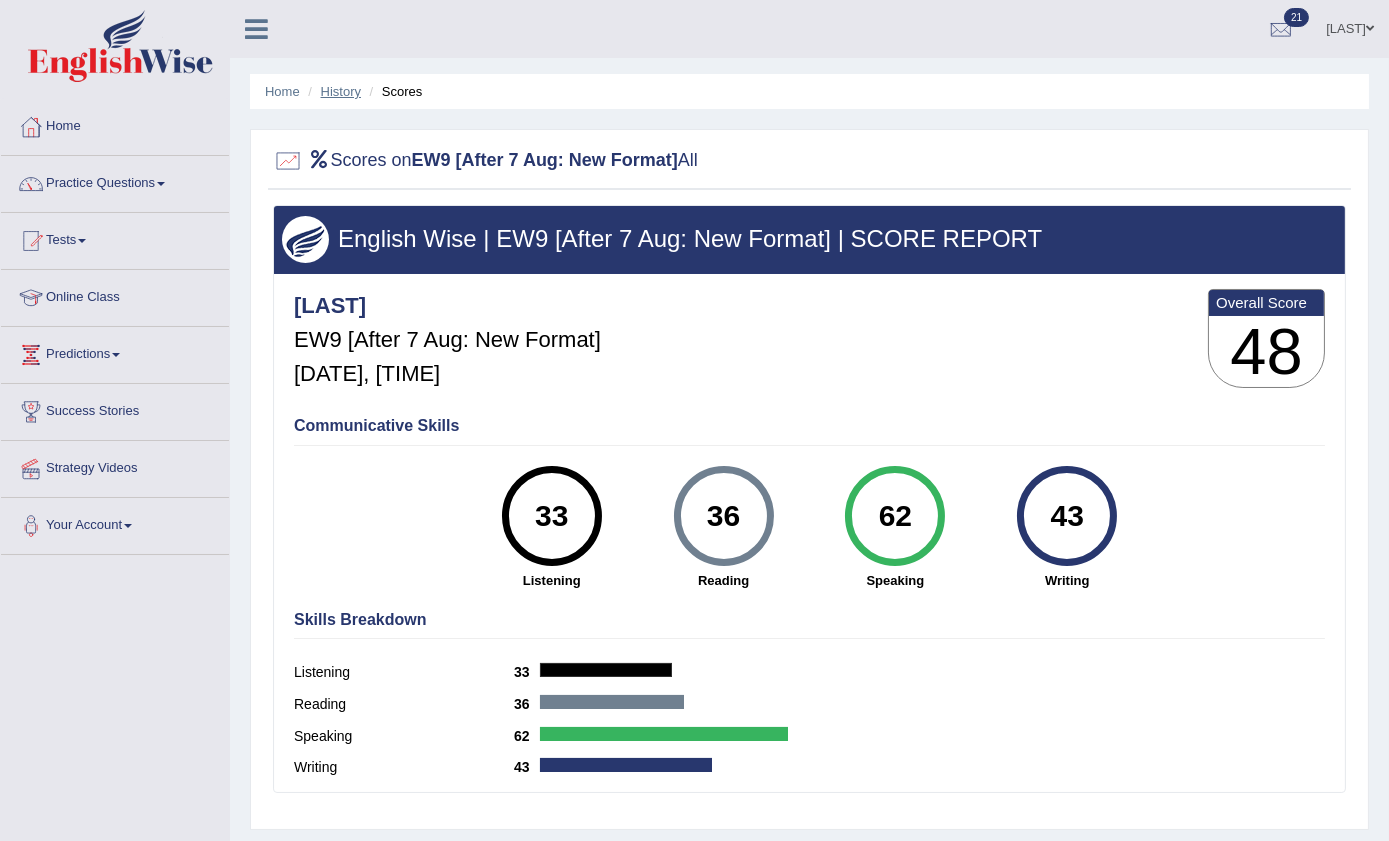 click on "History" at bounding box center [341, 91] 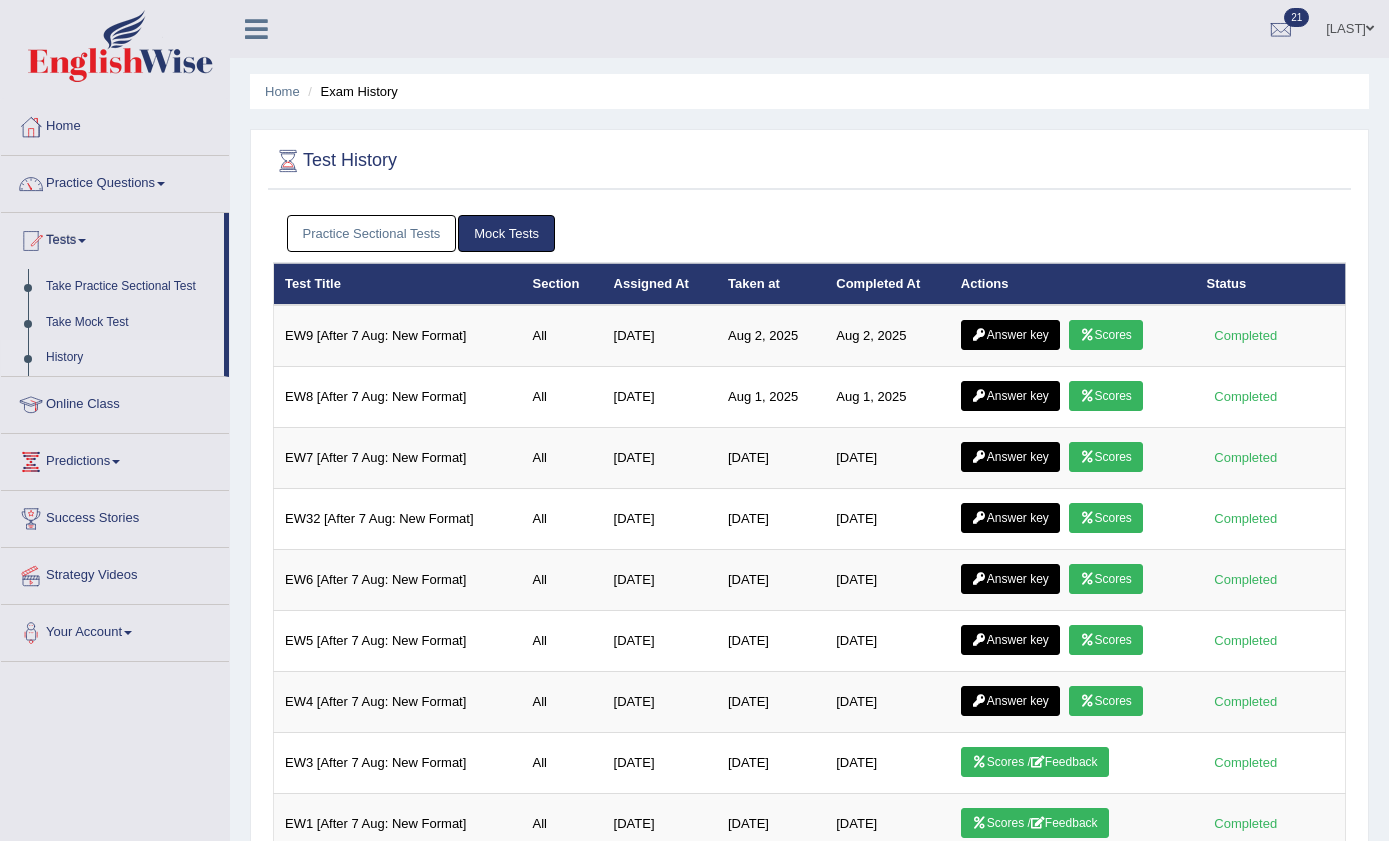 scroll, scrollTop: 0, scrollLeft: 0, axis: both 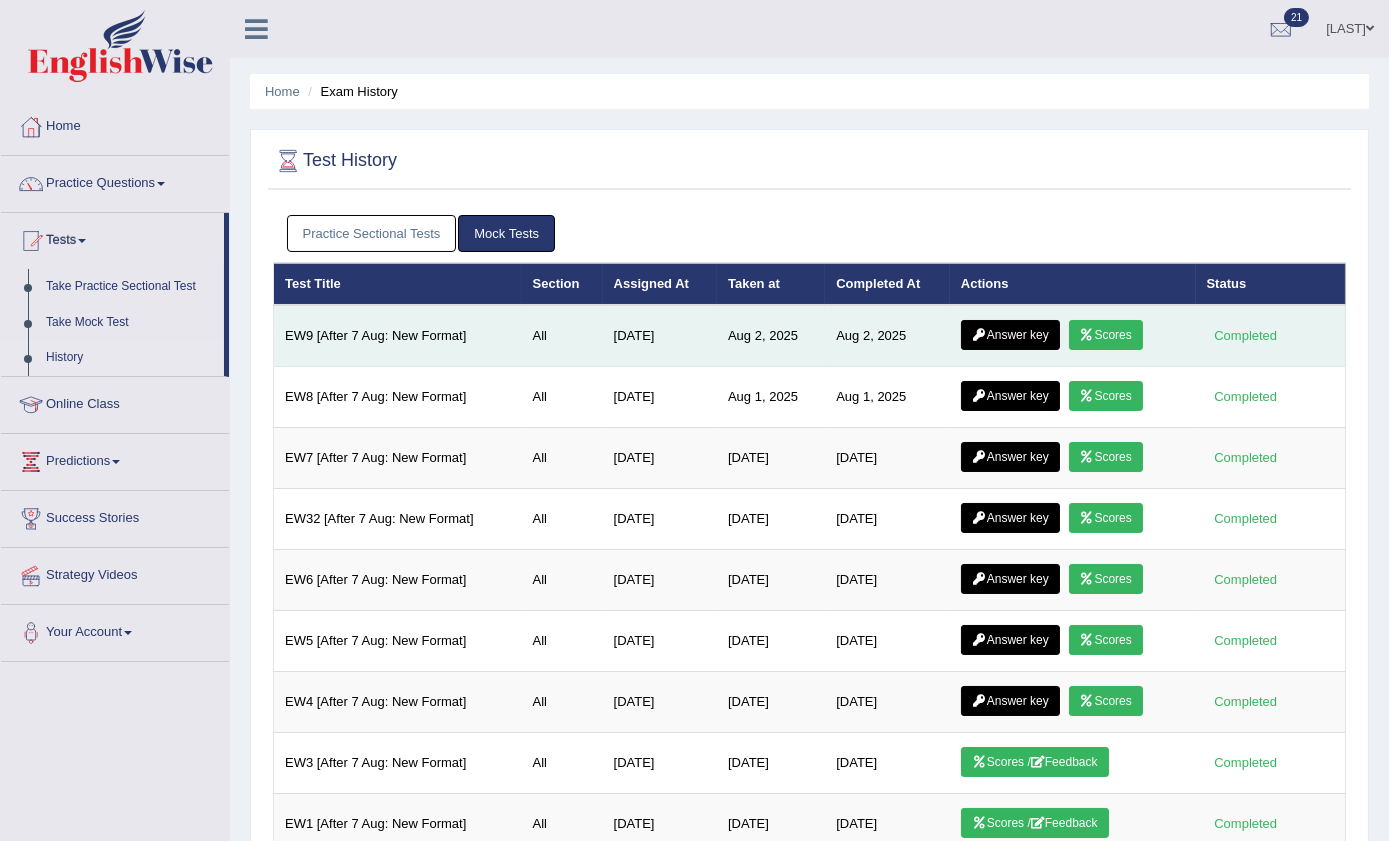 click at bounding box center [979, 335] 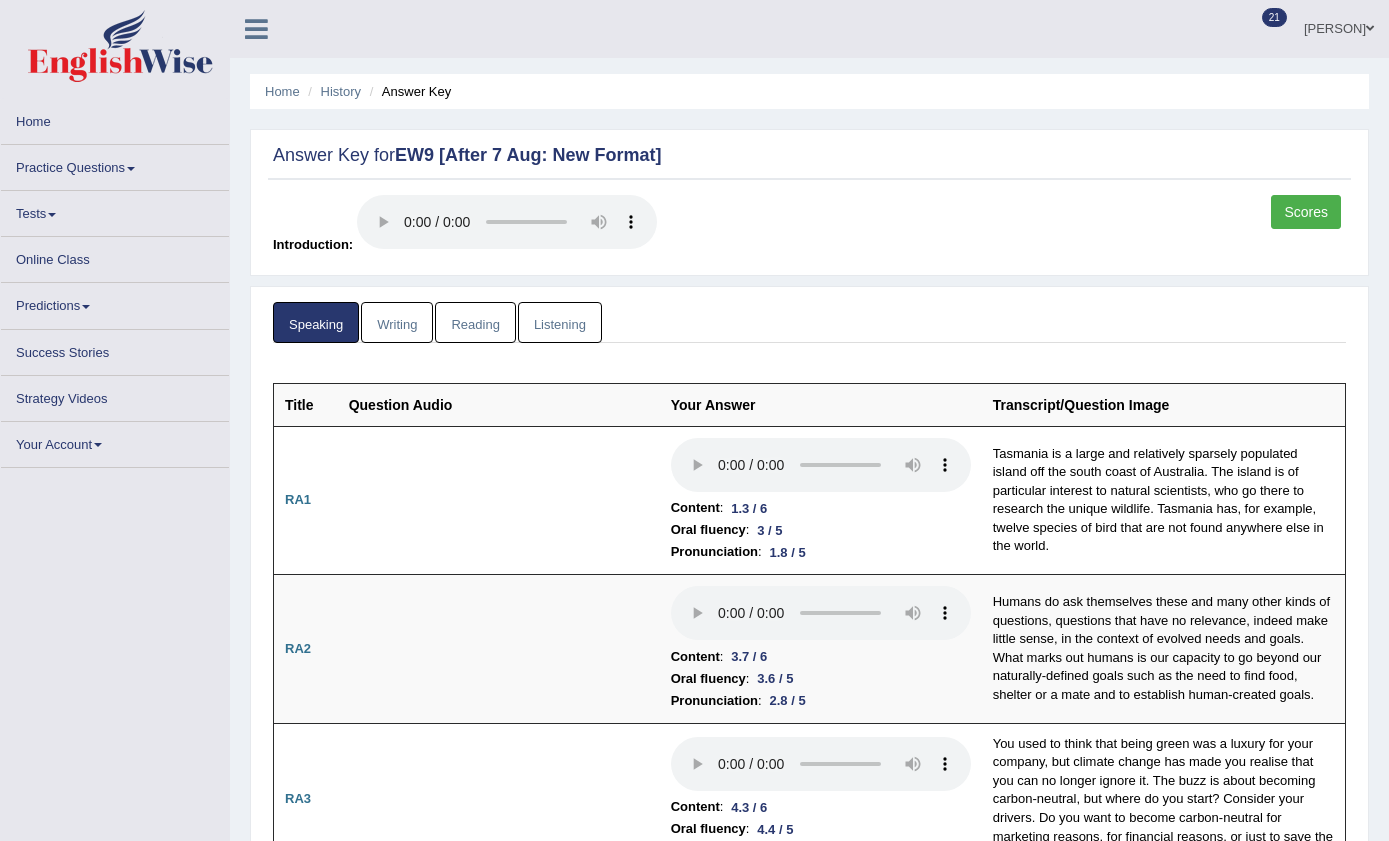 scroll, scrollTop: 0, scrollLeft: 0, axis: both 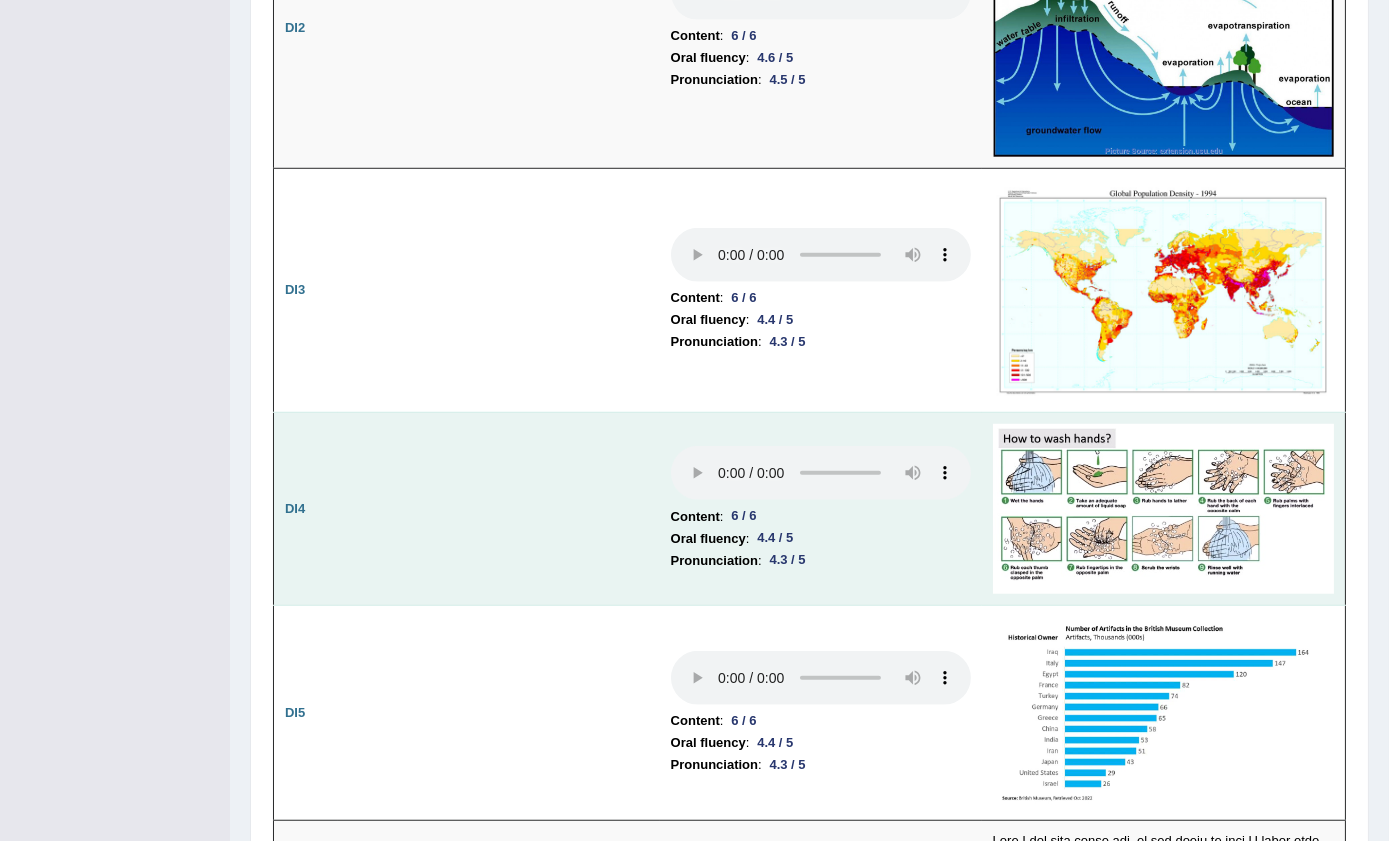click at bounding box center (499, 508) 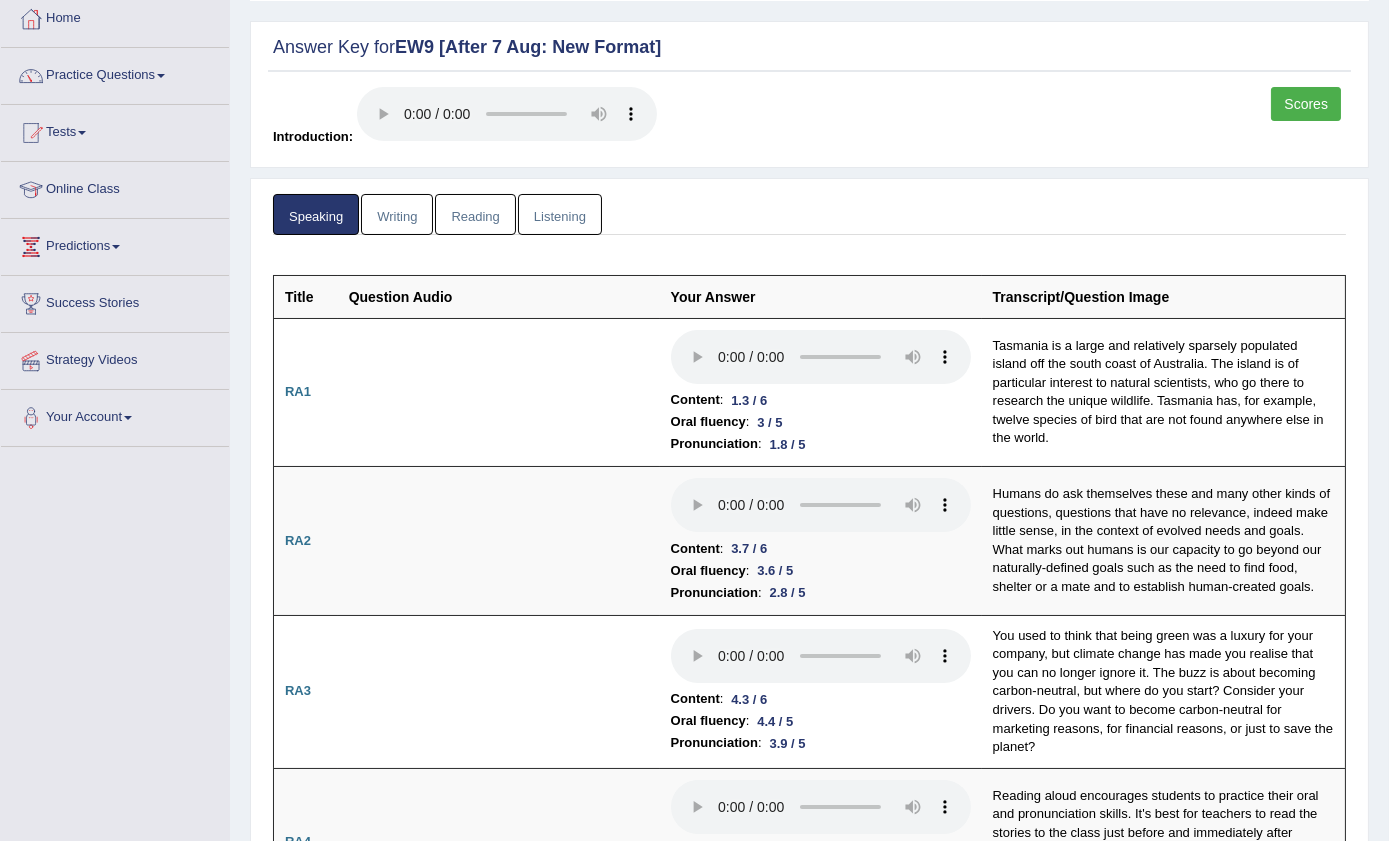 scroll, scrollTop: 0, scrollLeft: 0, axis: both 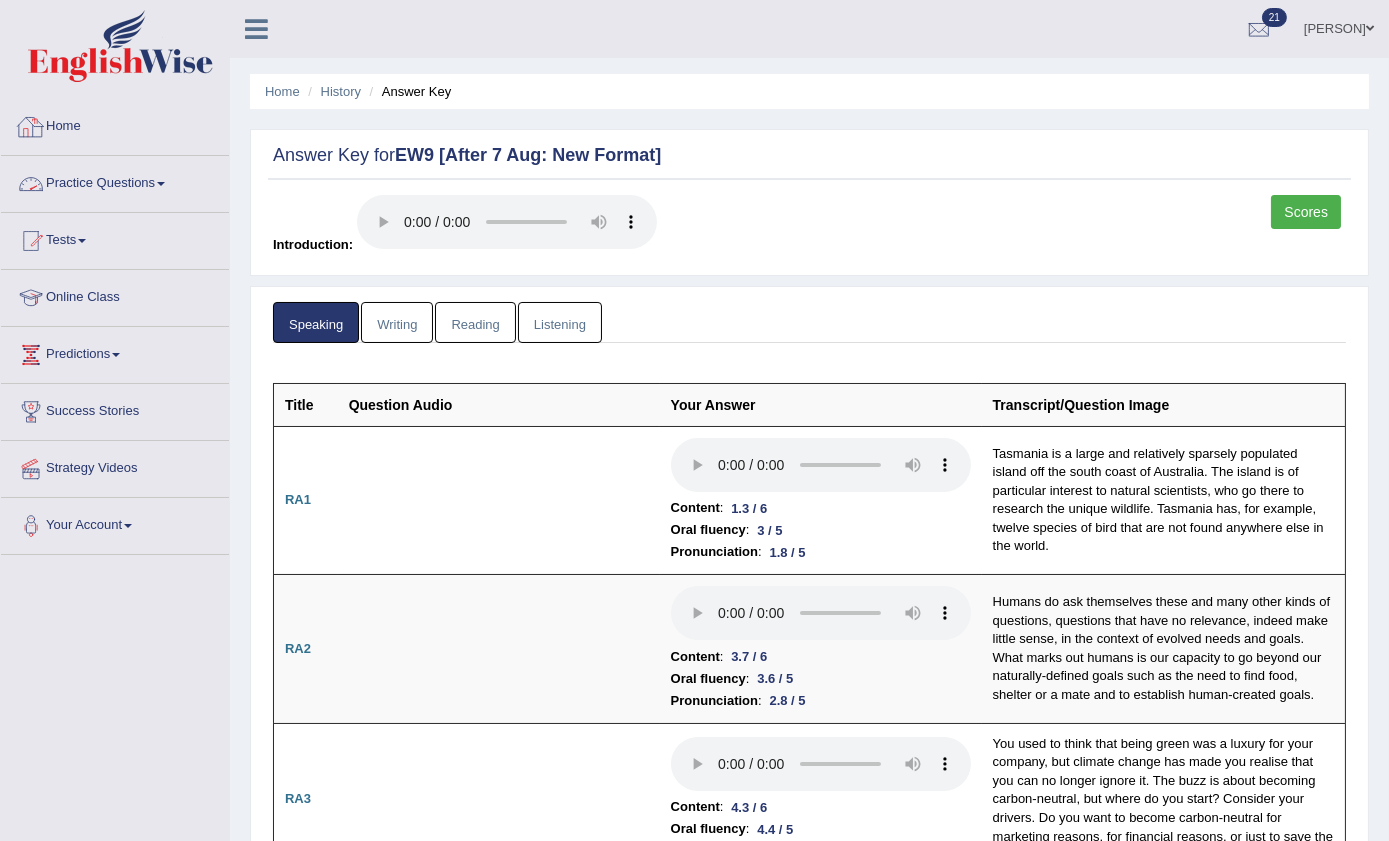 click on "Practice Questions" at bounding box center [115, 181] 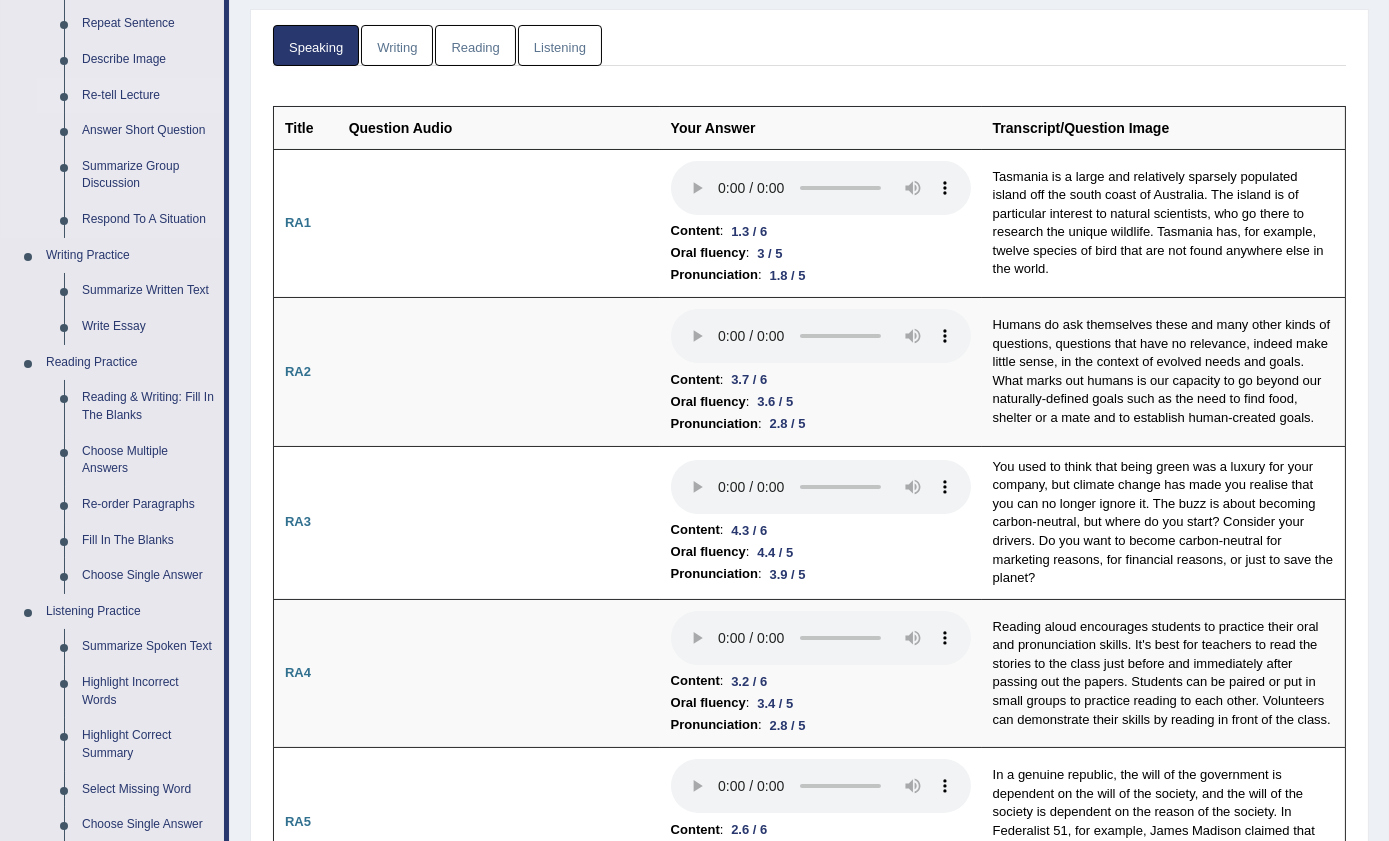 scroll, scrollTop: 454, scrollLeft: 0, axis: vertical 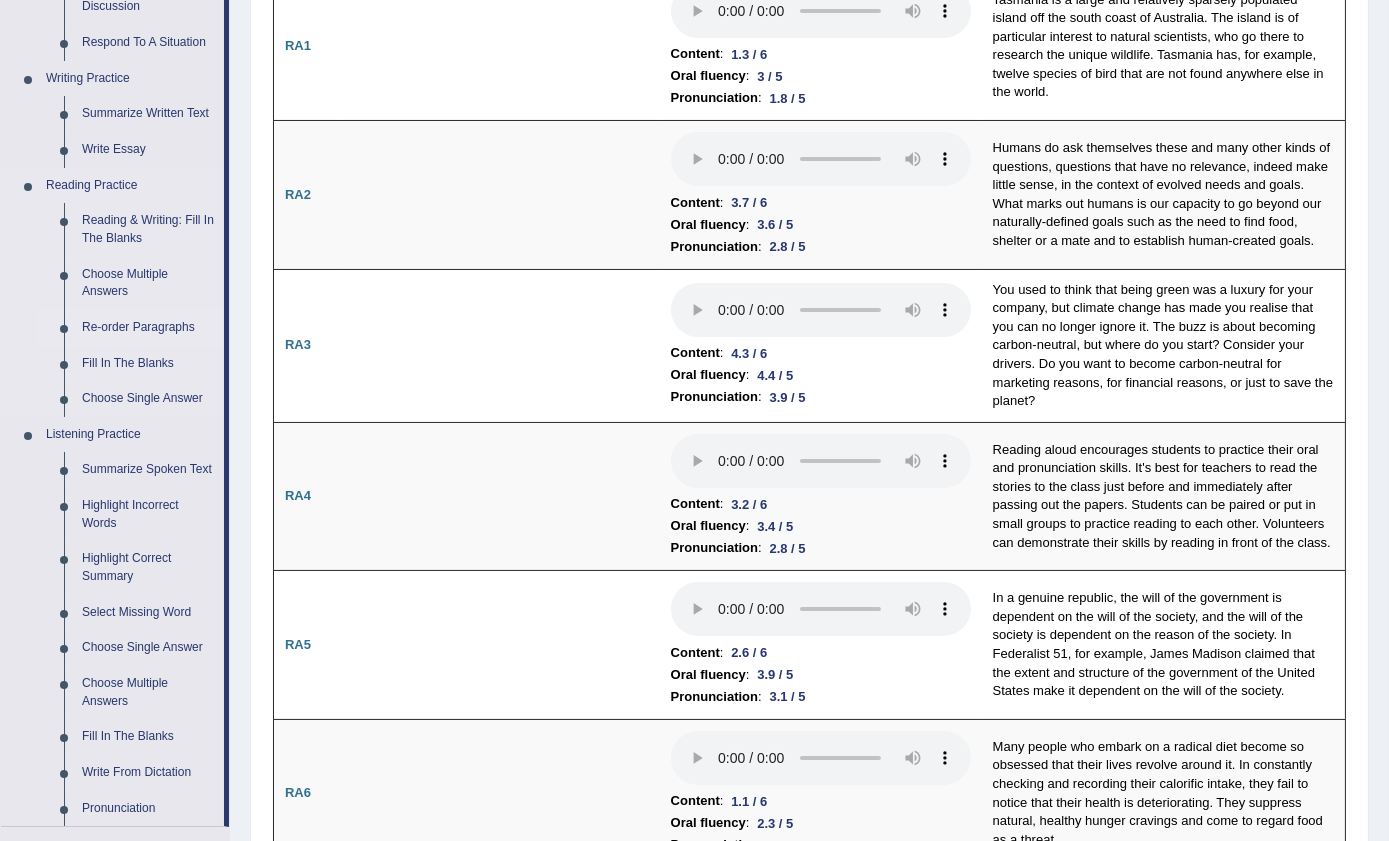 click on "Re-order Paragraphs" at bounding box center [148, 328] 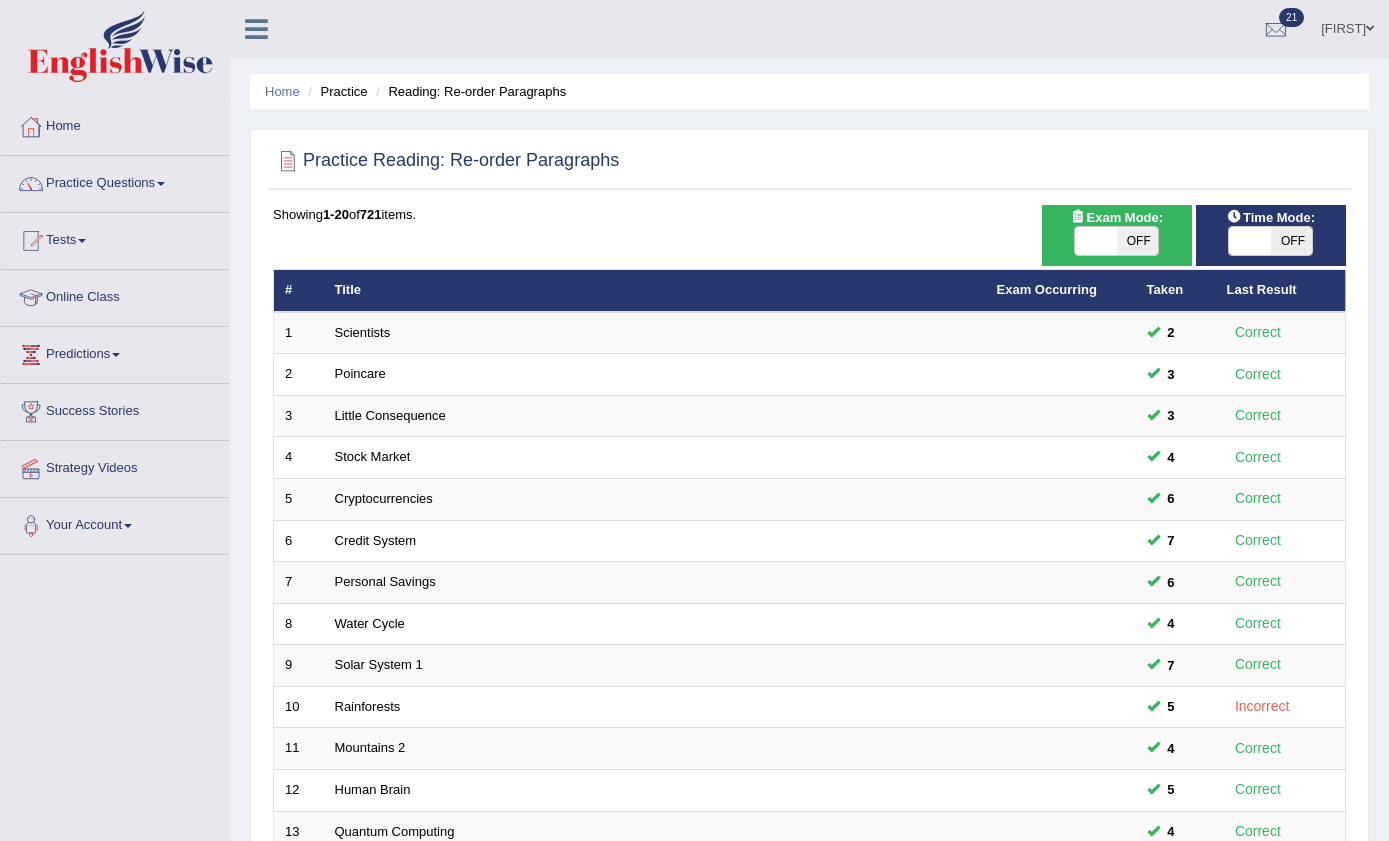 scroll, scrollTop: 0, scrollLeft: 0, axis: both 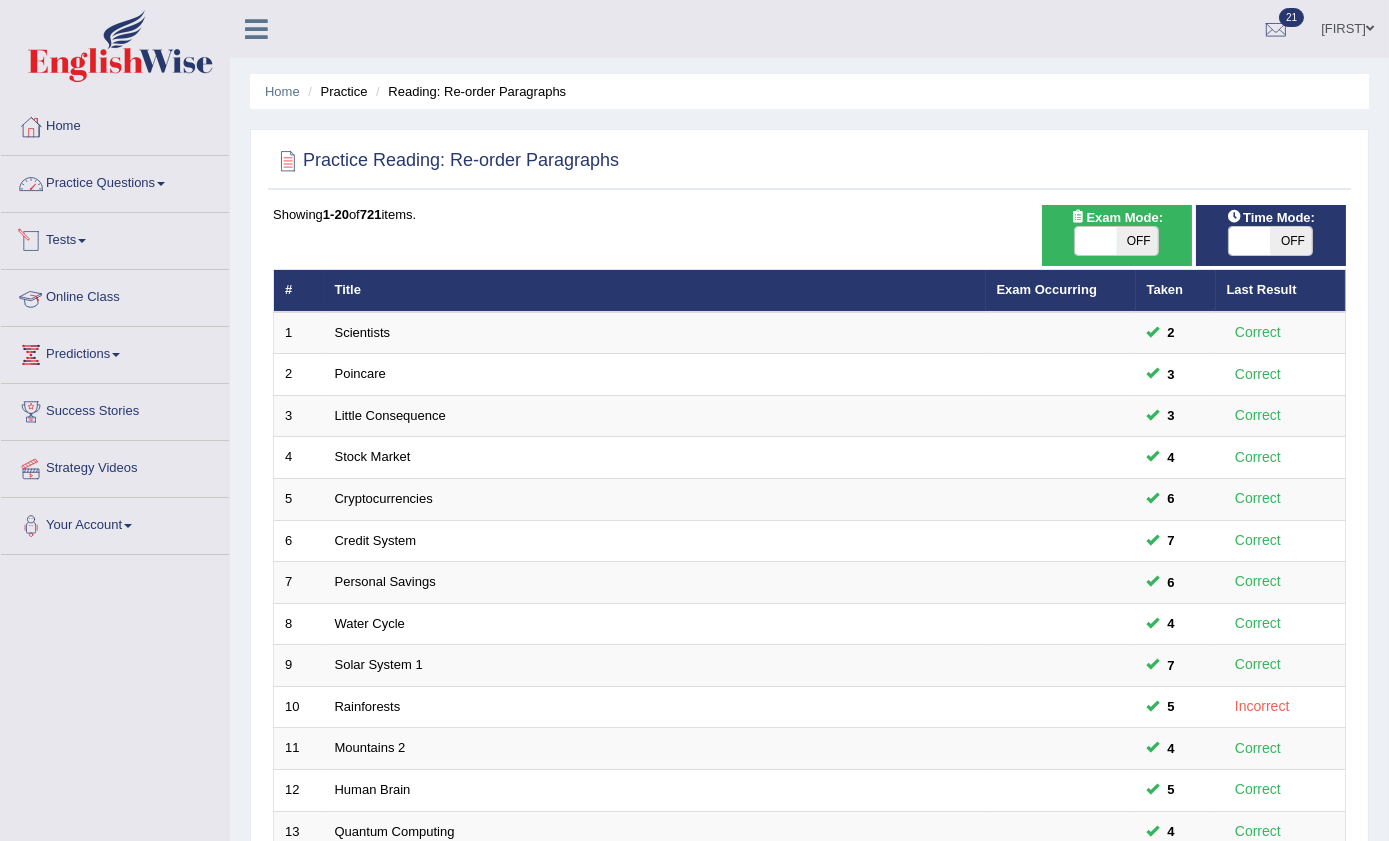 click on "Practice Questions" at bounding box center (115, 181) 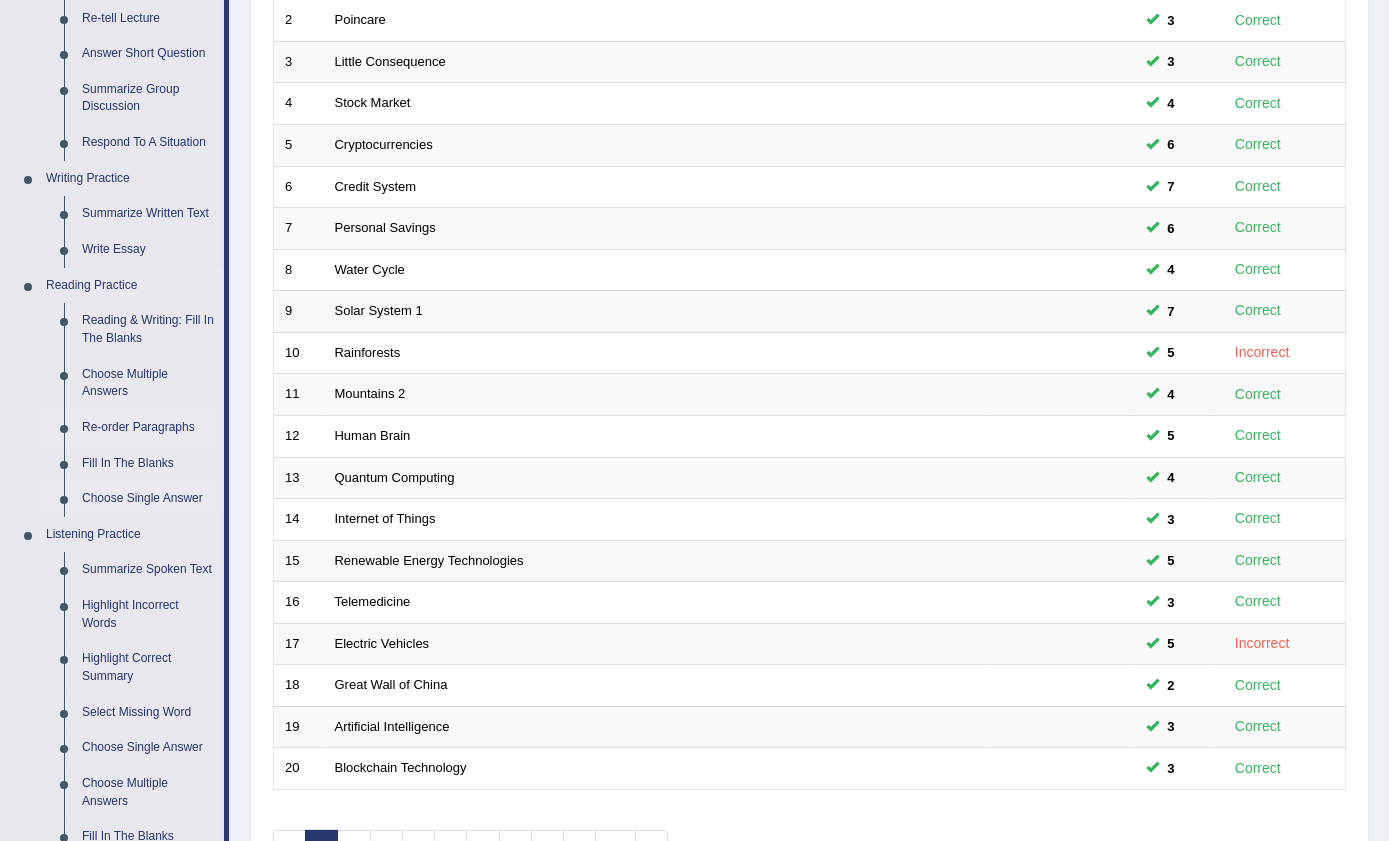 scroll, scrollTop: 363, scrollLeft: 0, axis: vertical 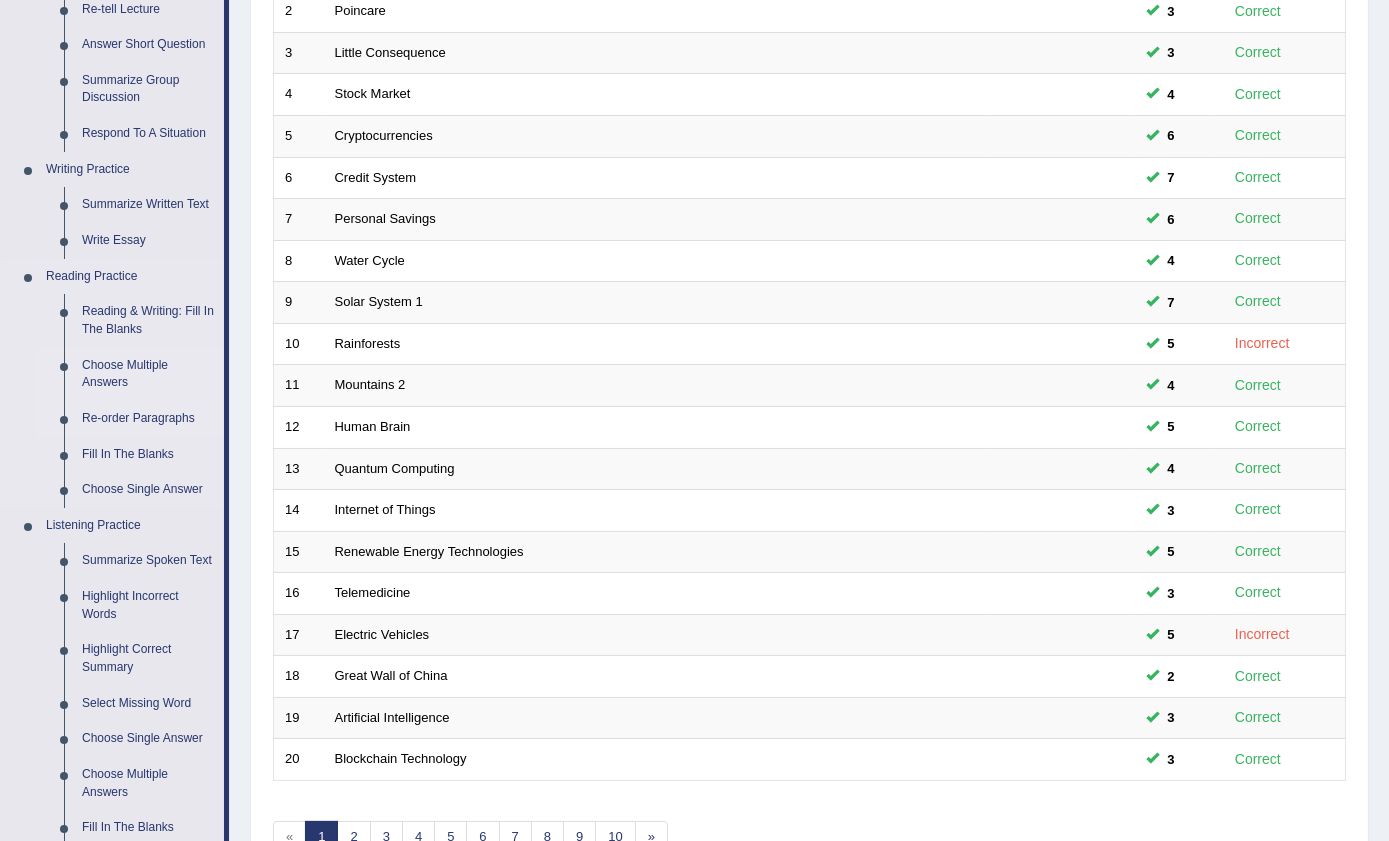 click on "Choose Multiple Answers" at bounding box center [148, 374] 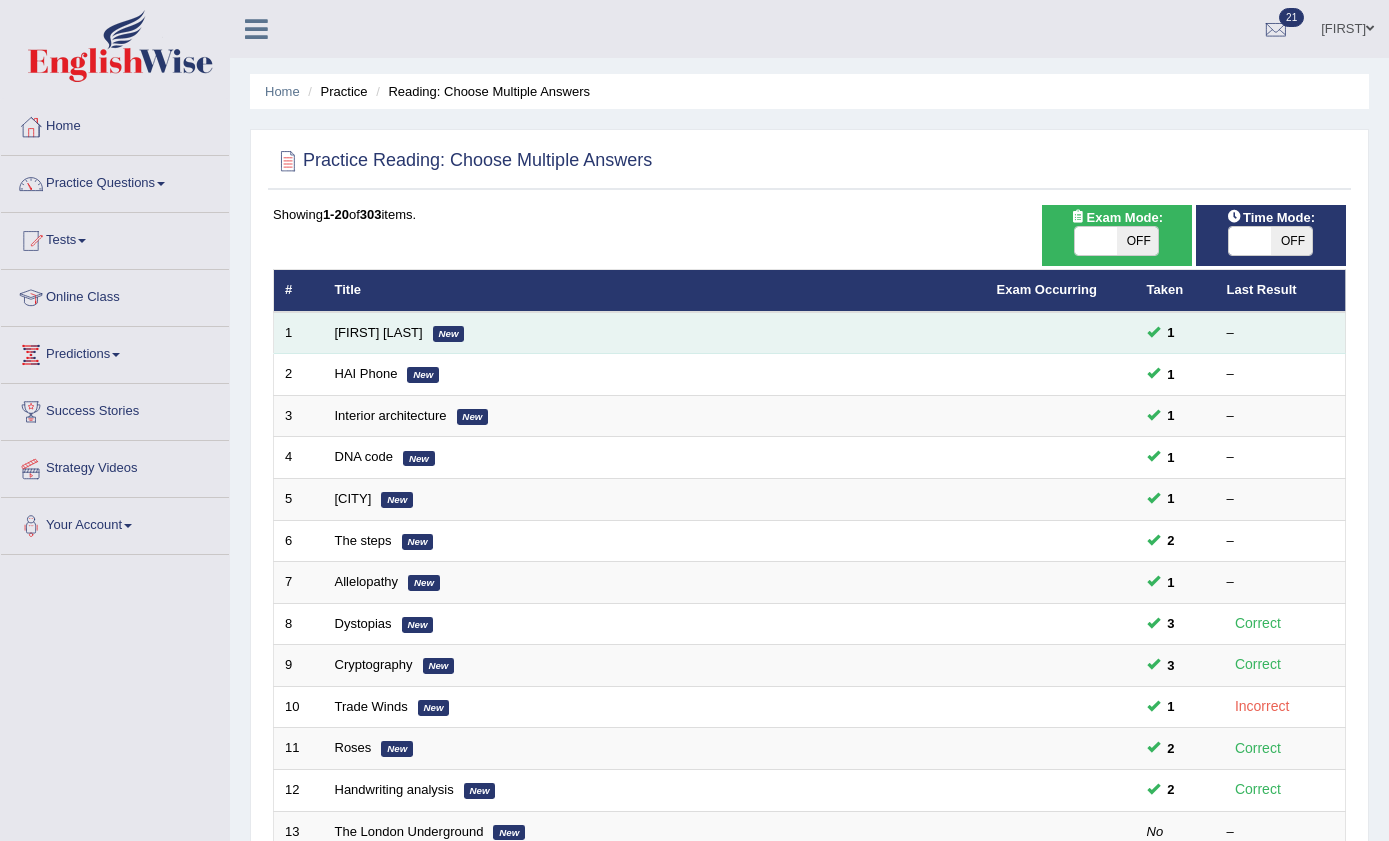 scroll, scrollTop: 0, scrollLeft: 0, axis: both 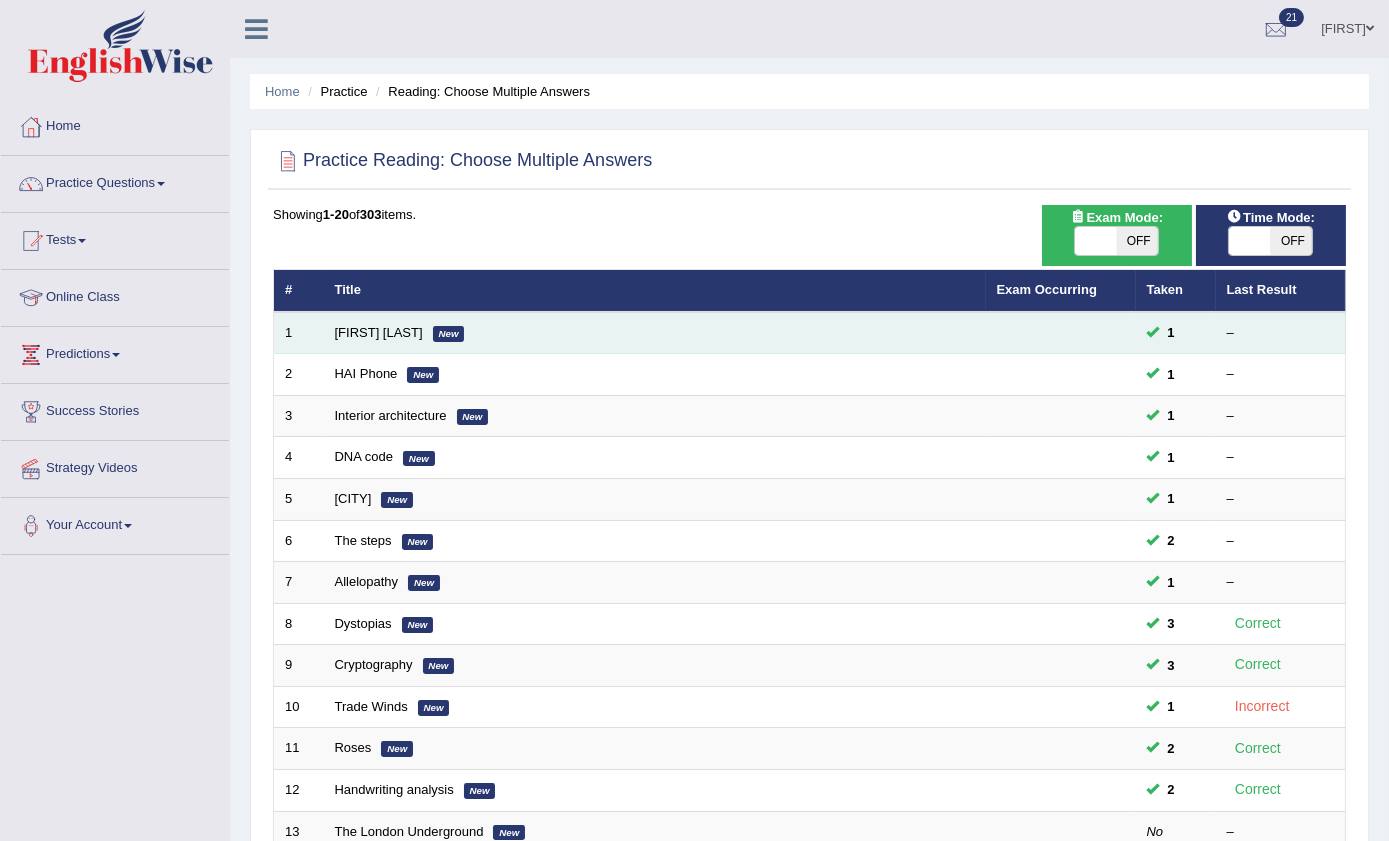 click on "Damian Scarf New" at bounding box center (655, 333) 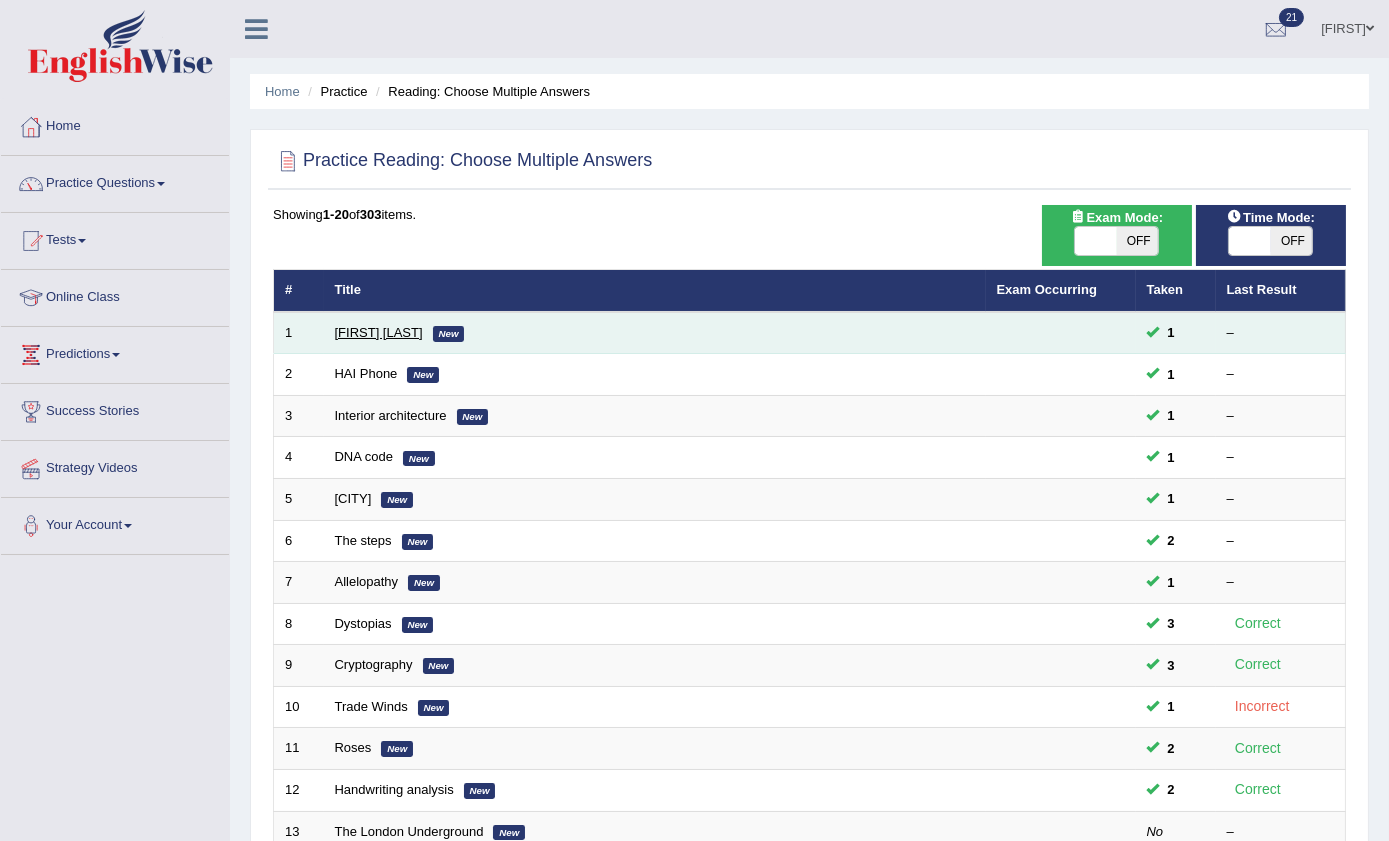 click on "Damian Scarf" at bounding box center (379, 332) 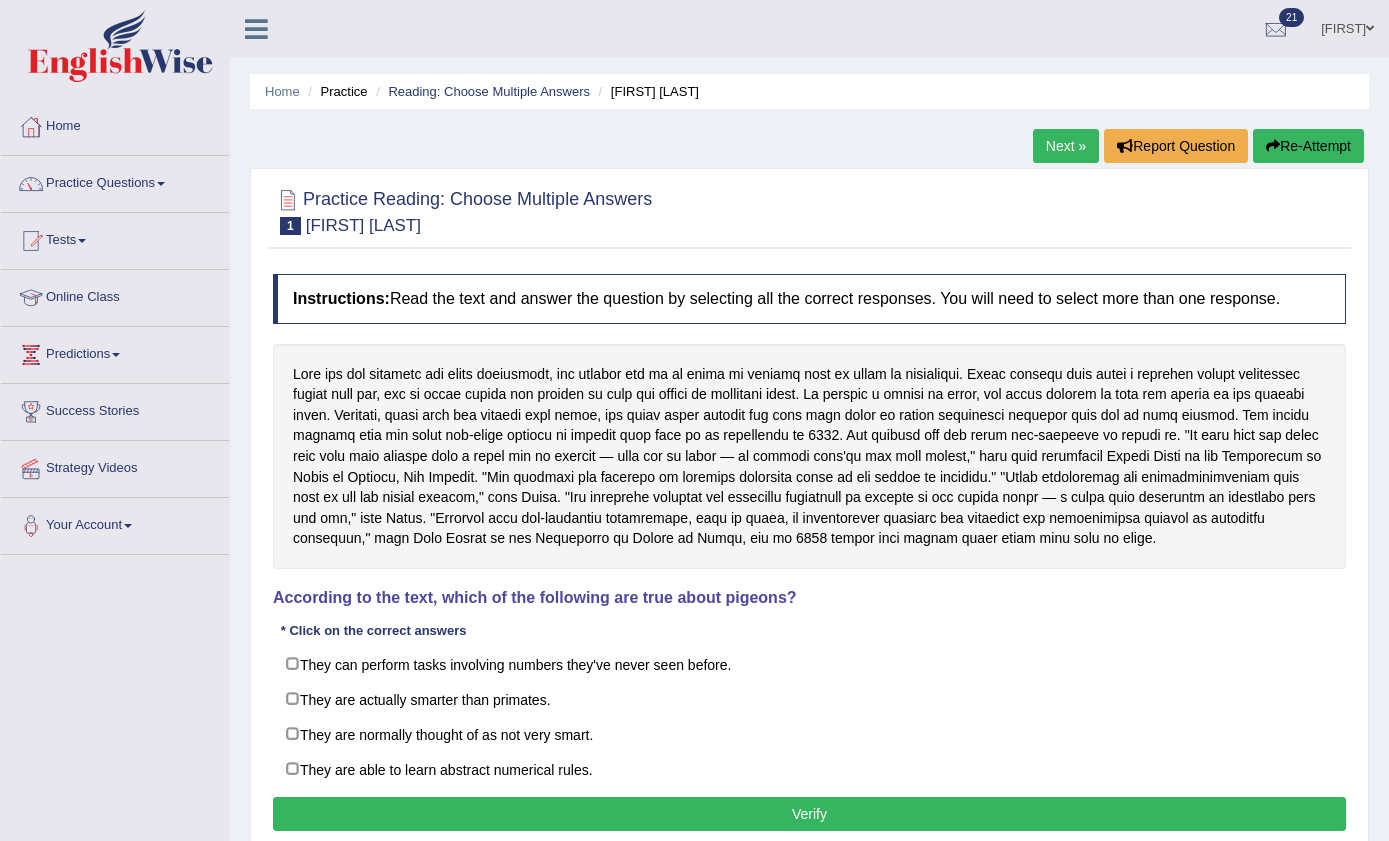 scroll, scrollTop: 0, scrollLeft: 0, axis: both 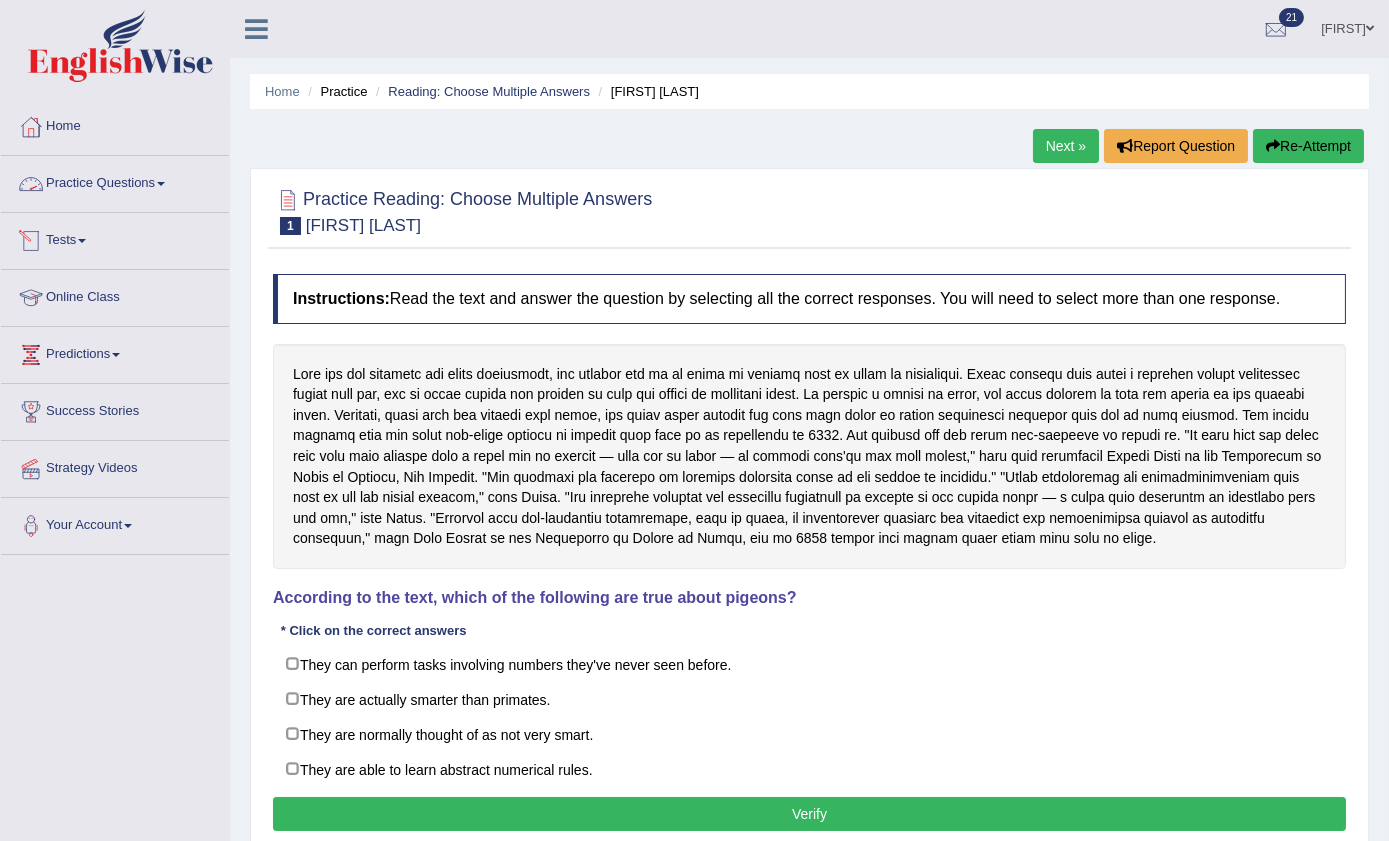 click on "Practice Questions" at bounding box center [115, 181] 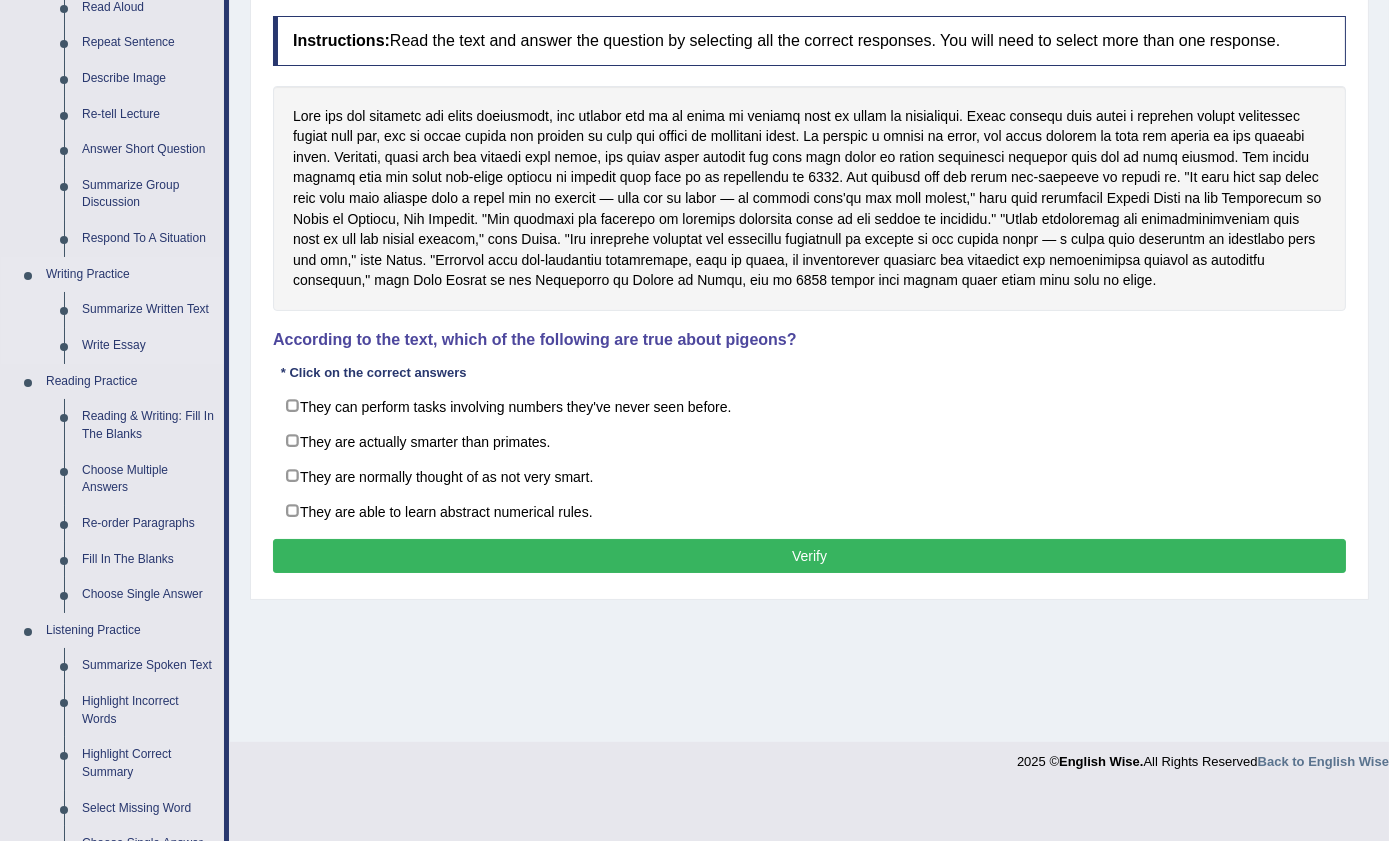scroll, scrollTop: 363, scrollLeft: 0, axis: vertical 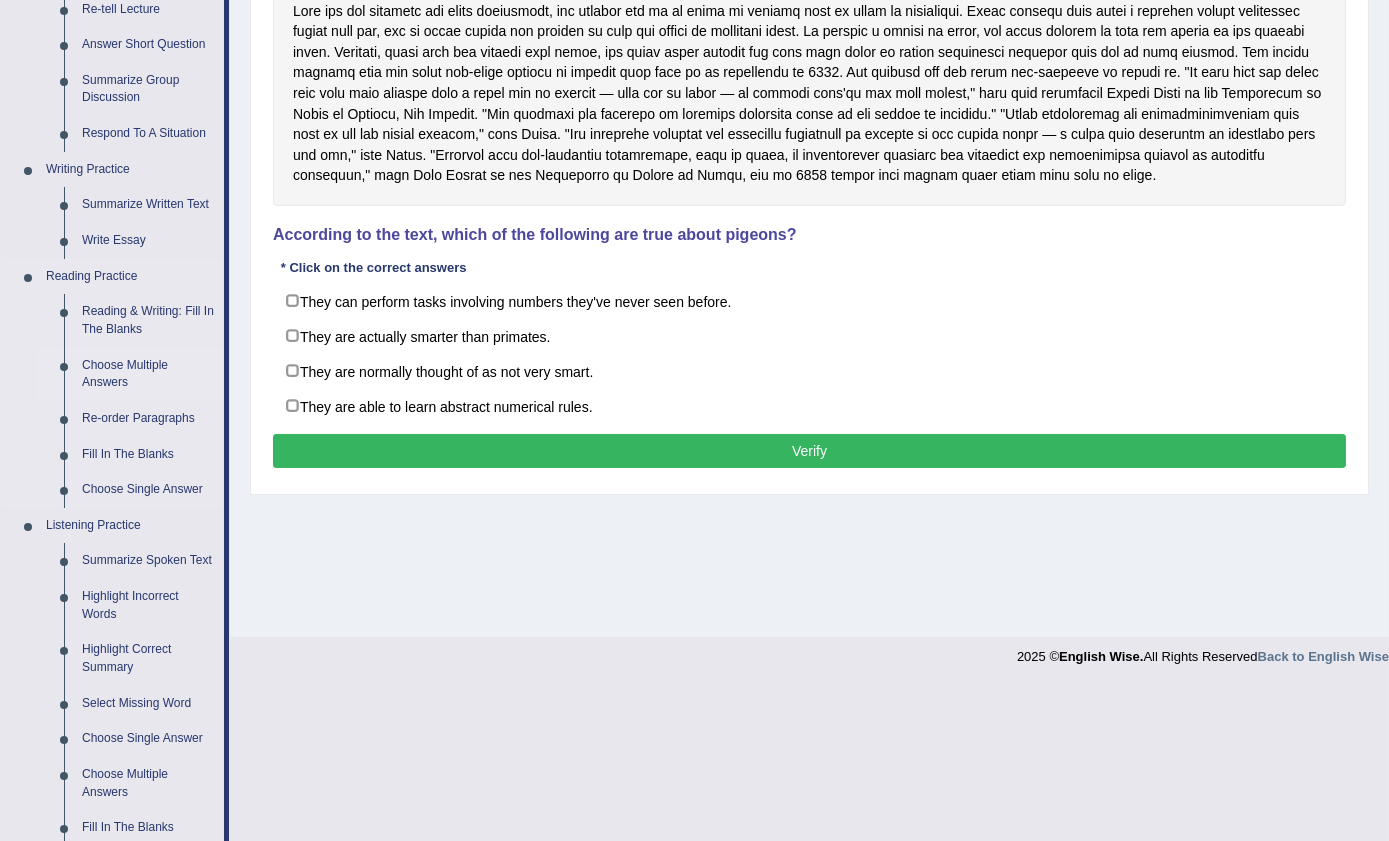 click on "Choose Multiple Answers" at bounding box center [148, 374] 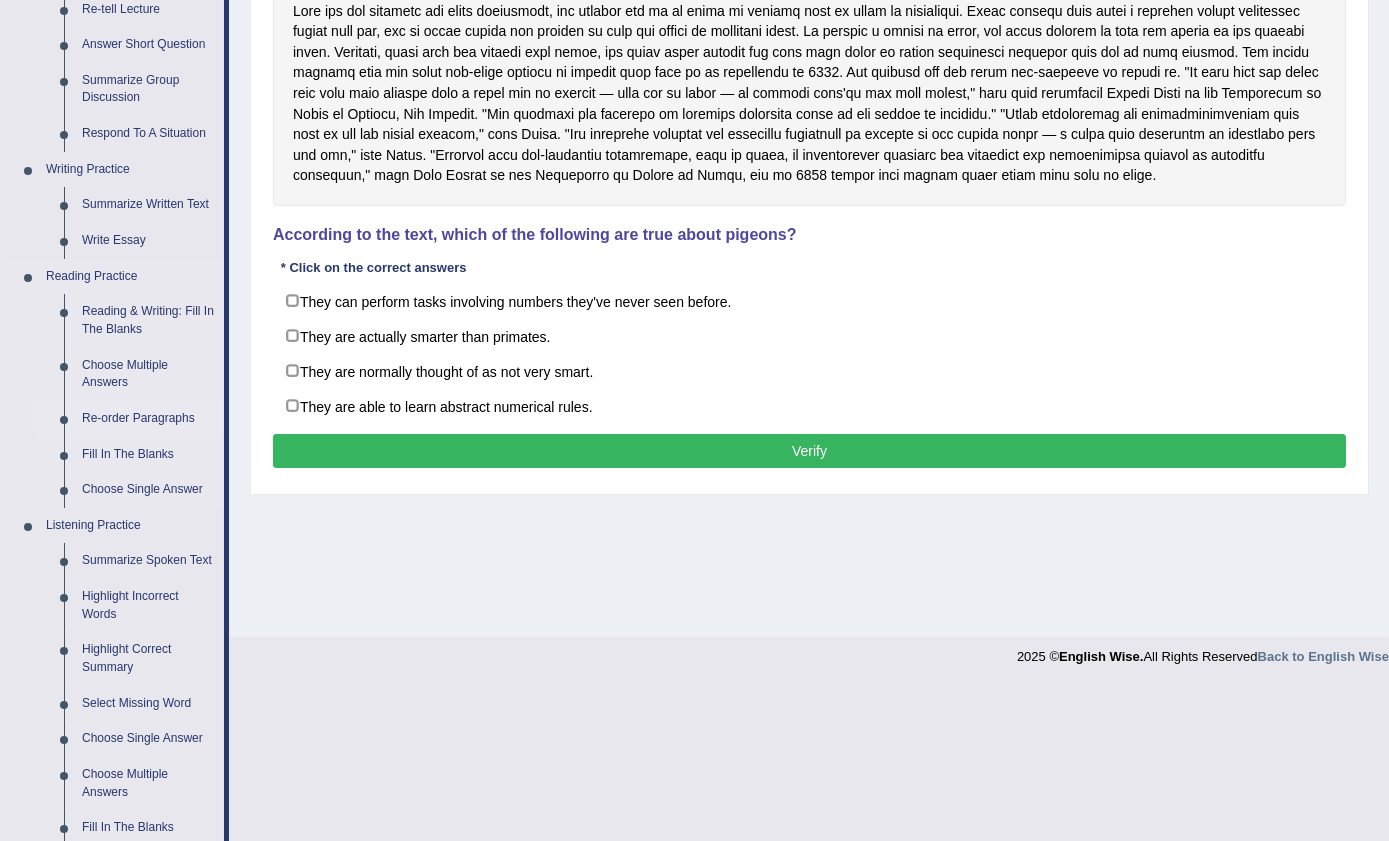 click on "Speaking Practice Read Aloud
Repeat Sentence
Describe Image
Re-tell Lecture
Answer Short Question
Summarize Group Discussion
Respond To A Situation
Writing Practice  Summarize Written Text
Write Essay
Reading Practice  Reading & Writing: Fill In The Blanks
Choose Multiple Answers
Re-order Paragraphs
Fill In The Blanks
Choose Single Answer
Listening Practice  Summarize Spoken Text
Highlight Incorrect Words
Highlight Correct Summary
Select Missing Word
Choose Single Answer
Choose Multiple Answers
Fill In The Blanks
Write From Dictation
Pronunciation" at bounding box center [112, 383] 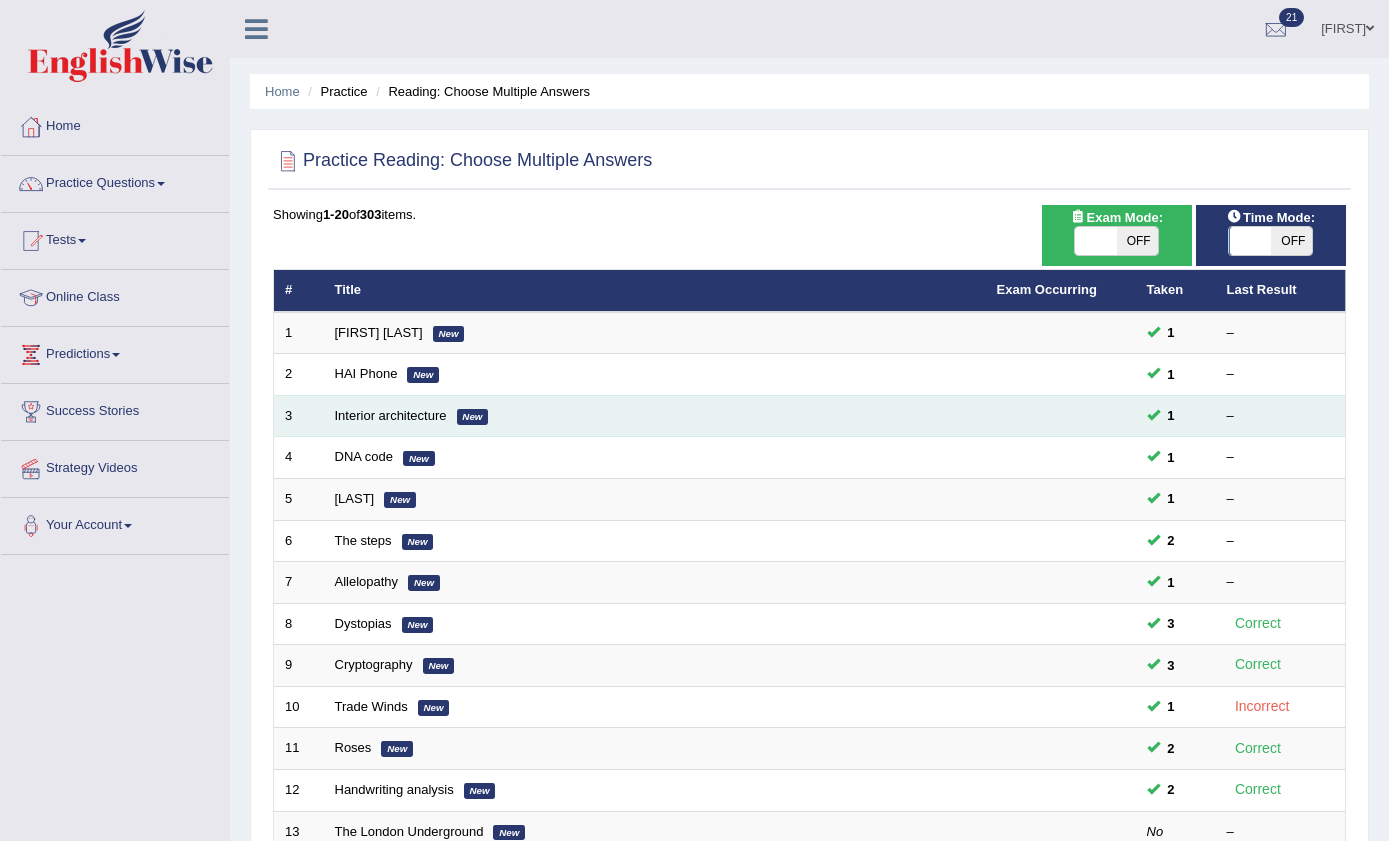 scroll, scrollTop: 0, scrollLeft: 0, axis: both 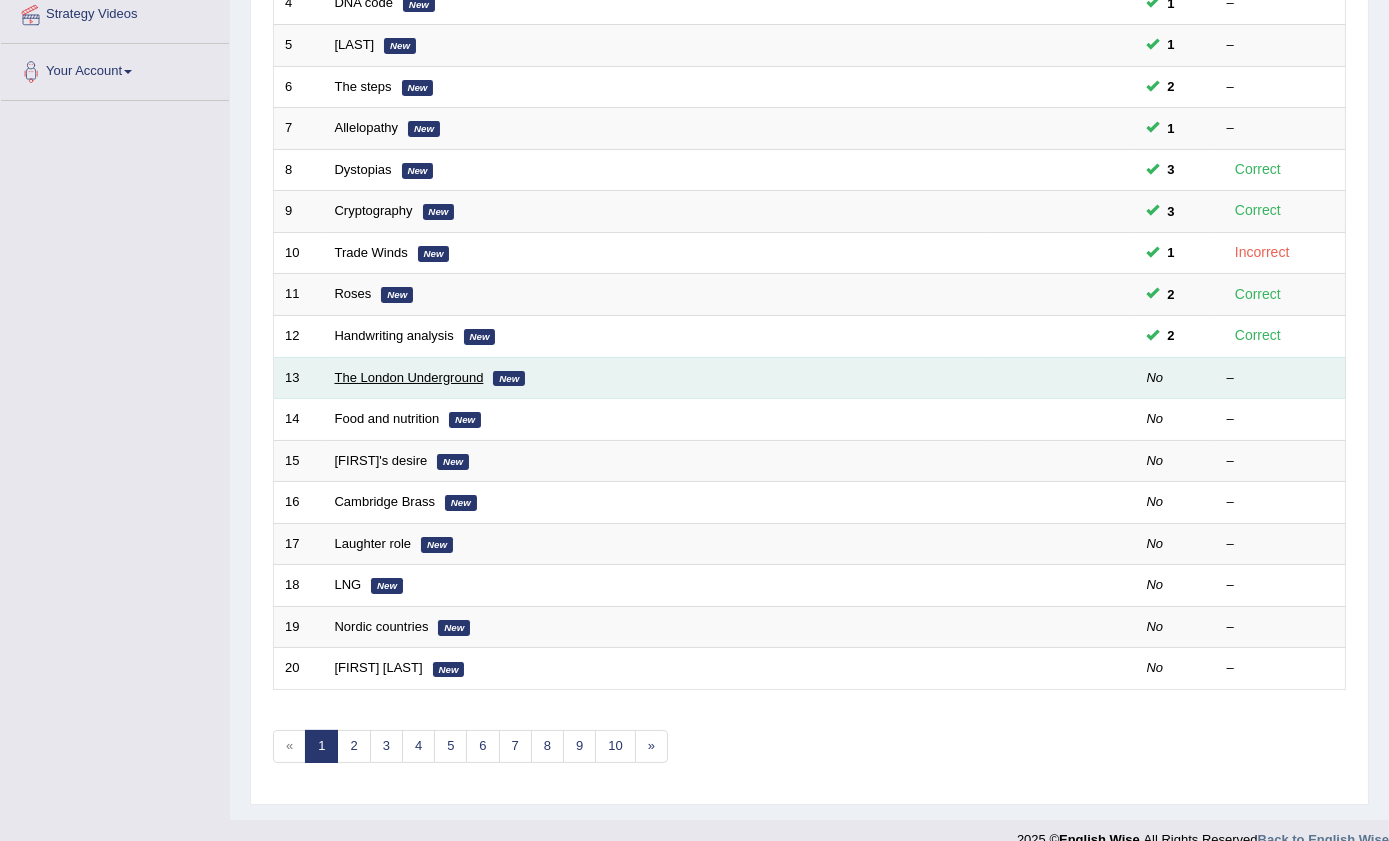 click on "The London Underground" at bounding box center [409, 377] 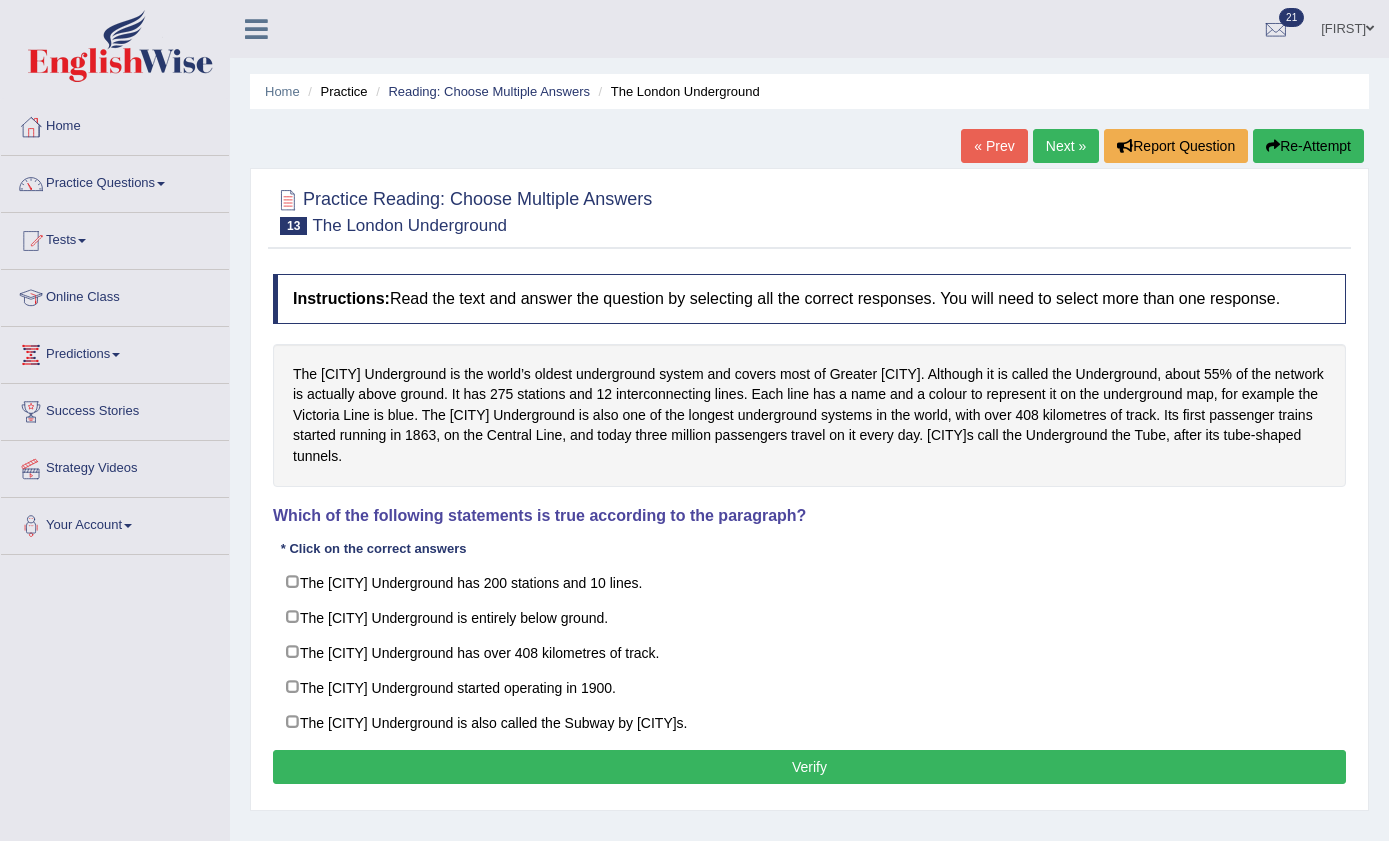 scroll, scrollTop: 0, scrollLeft: 0, axis: both 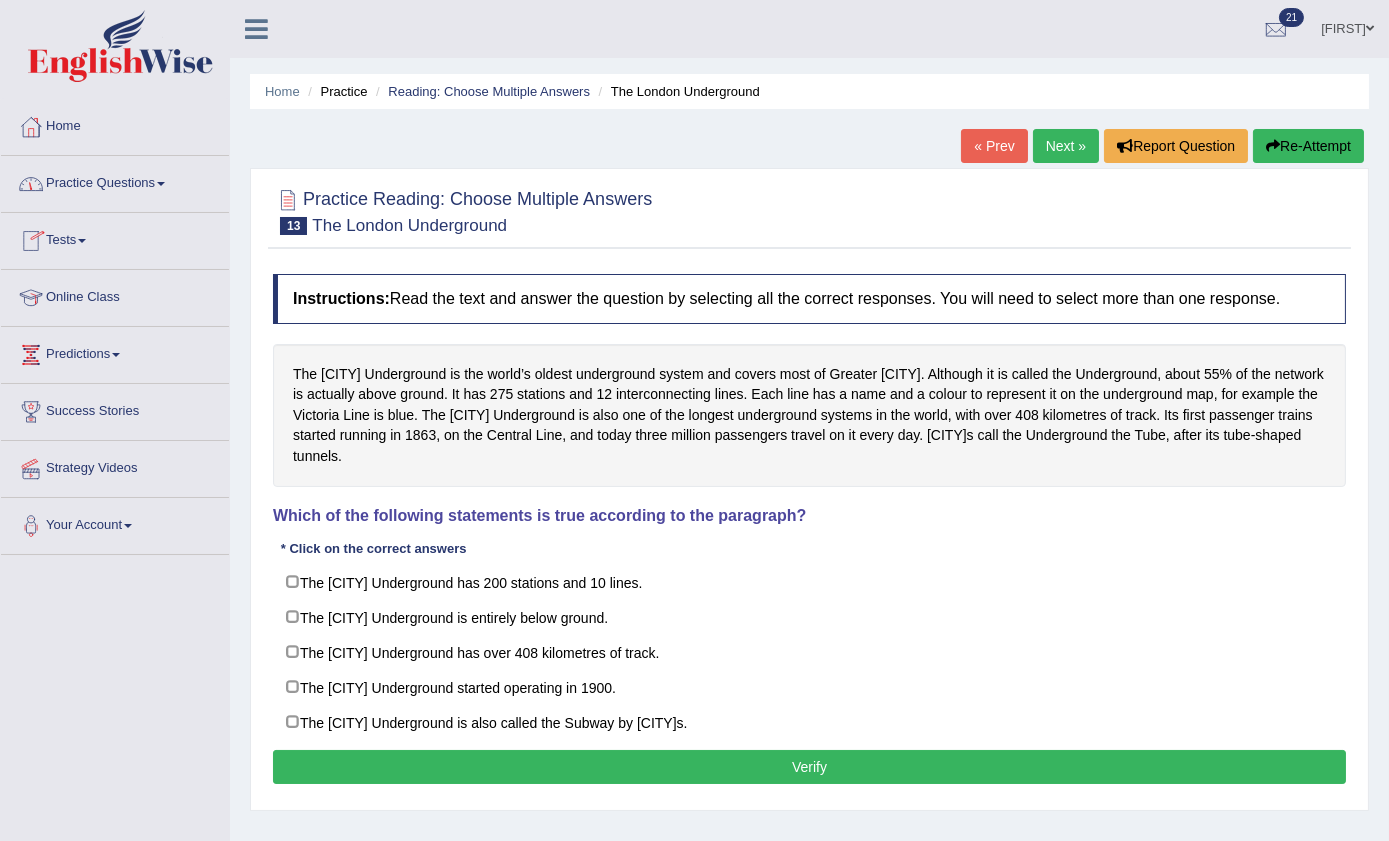 click at bounding box center (161, 184) 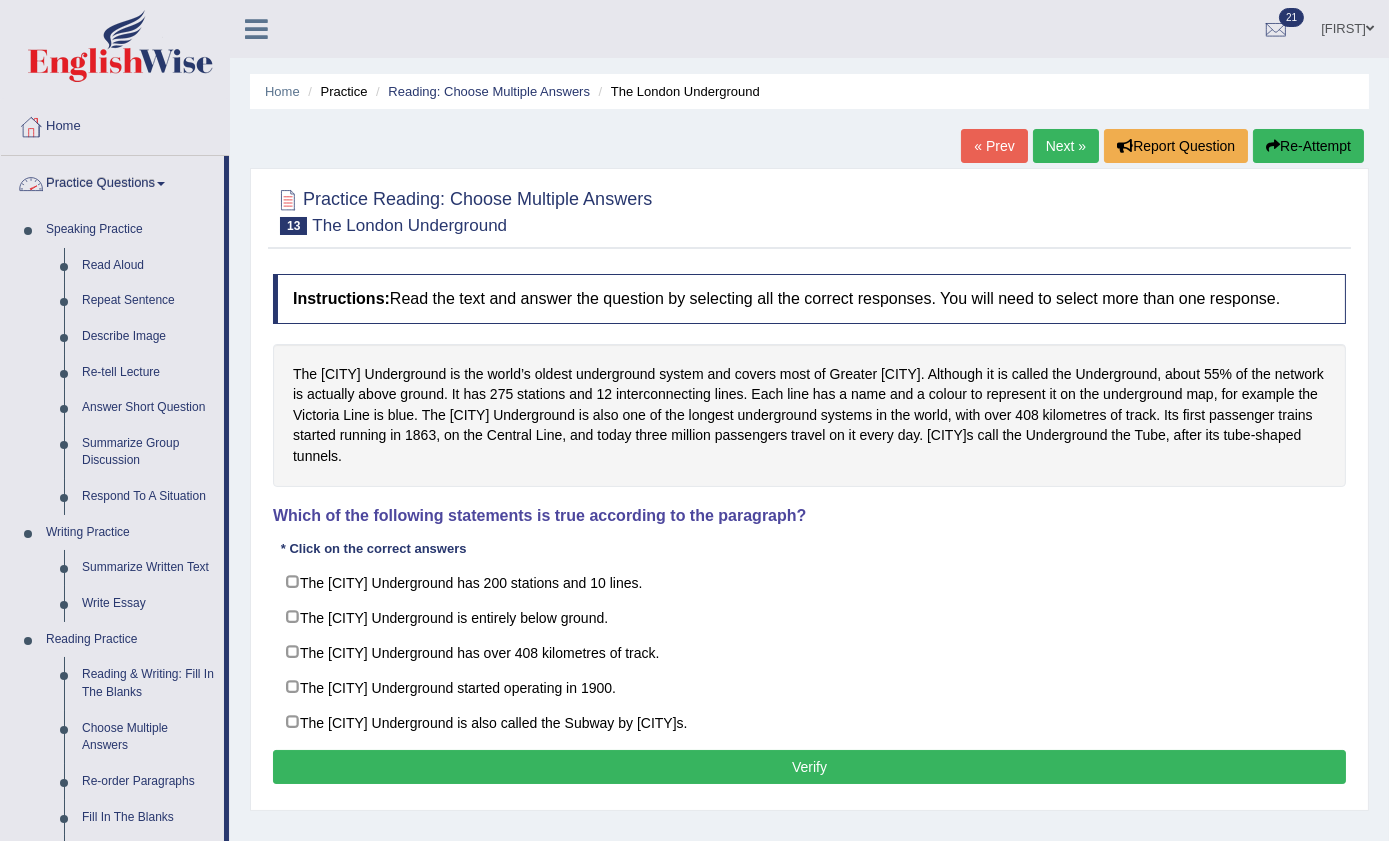 click on "Practice Questions" at bounding box center [112, 181] 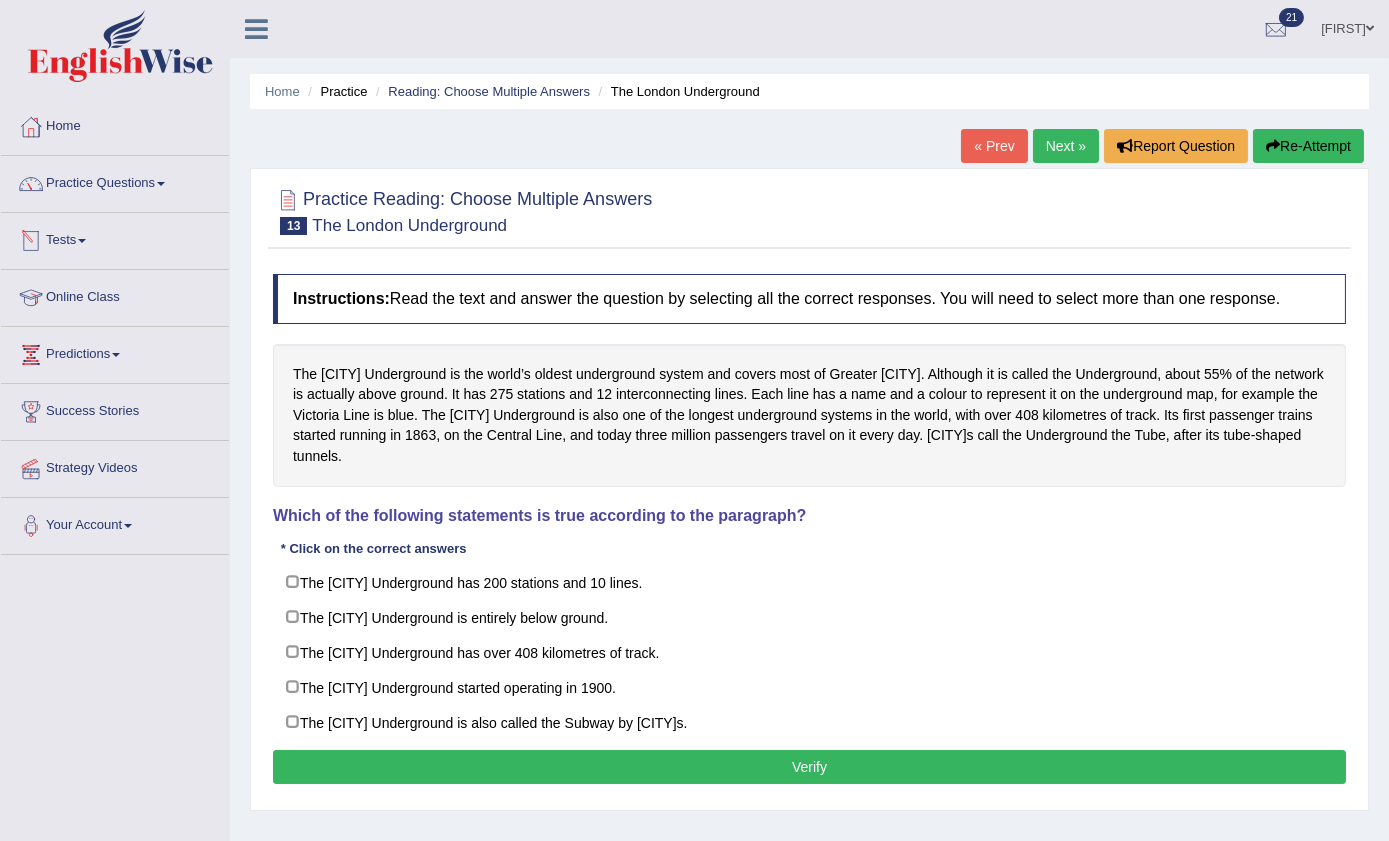 click on "Tests" at bounding box center [115, 238] 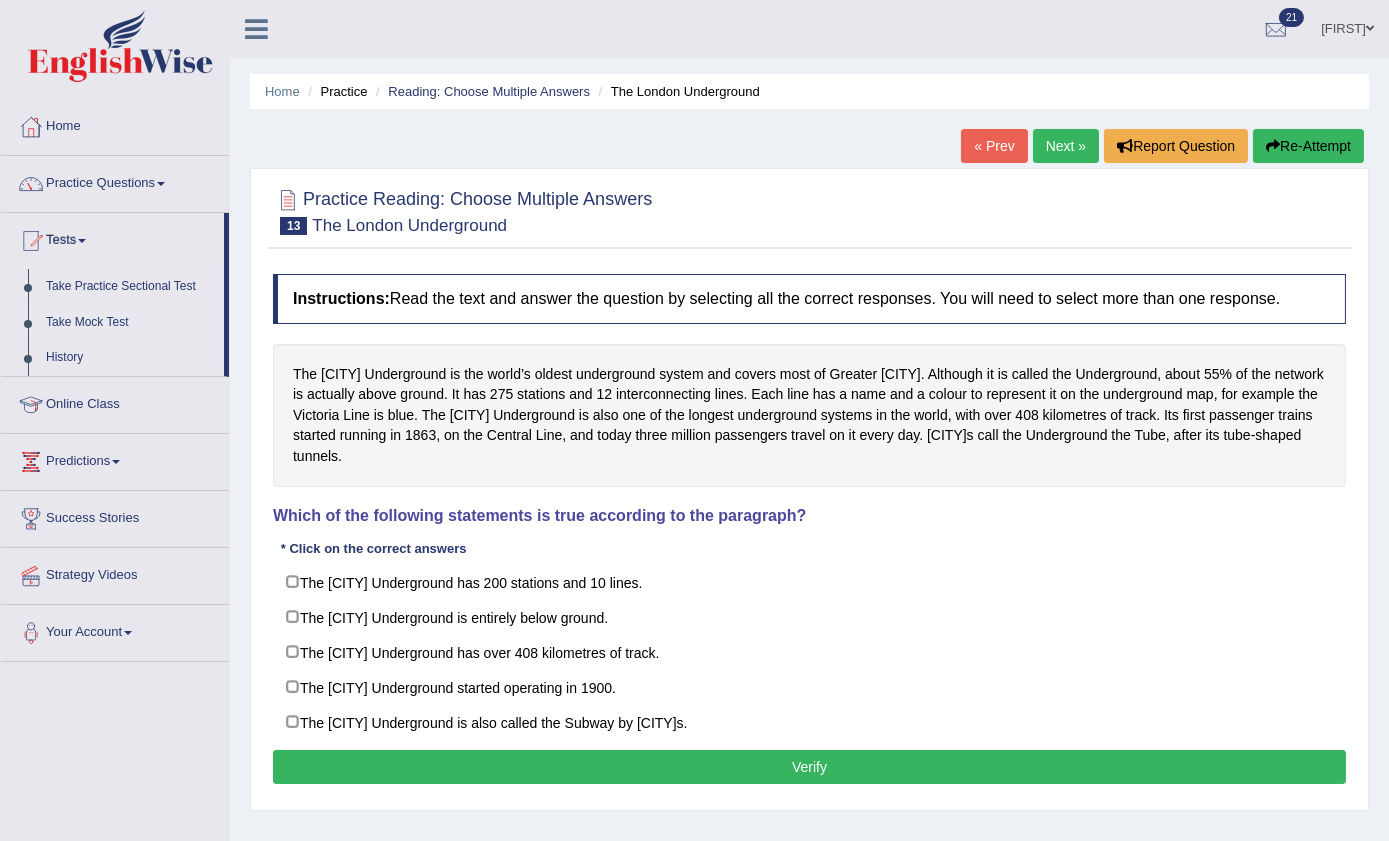 click on "Take Mock Test" at bounding box center (130, 323) 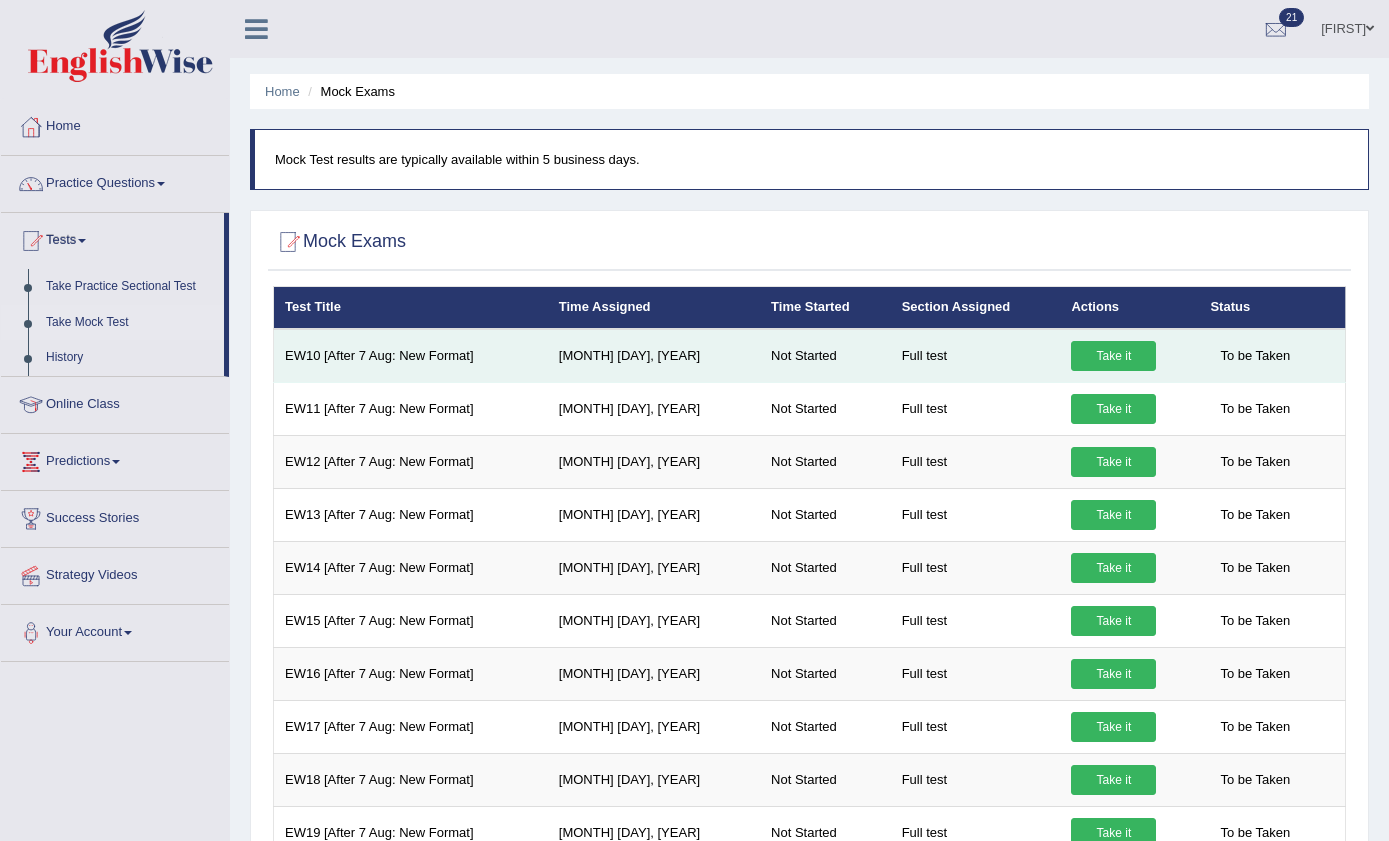 scroll, scrollTop: 0, scrollLeft: 0, axis: both 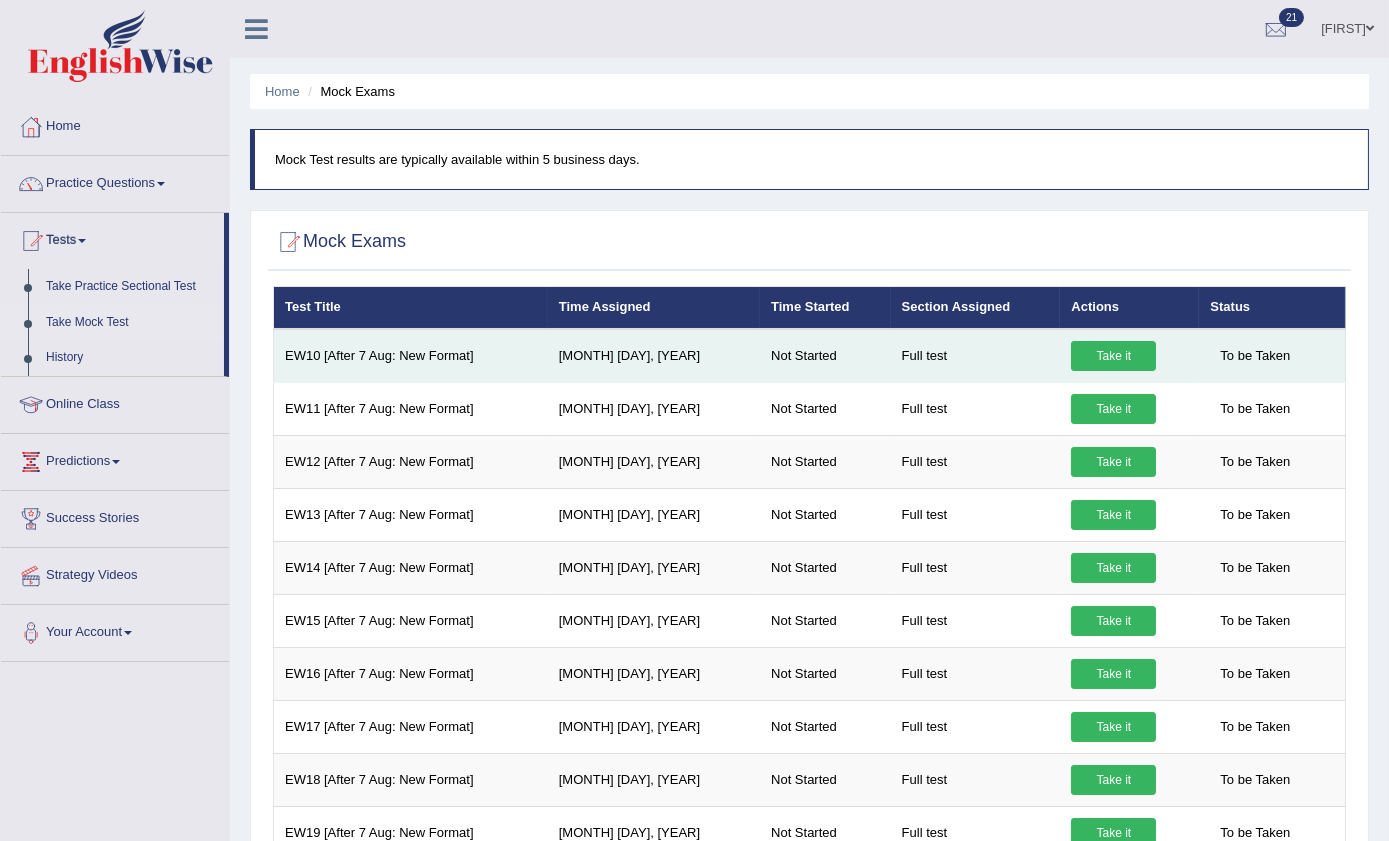 click on "Take it" at bounding box center (1113, 356) 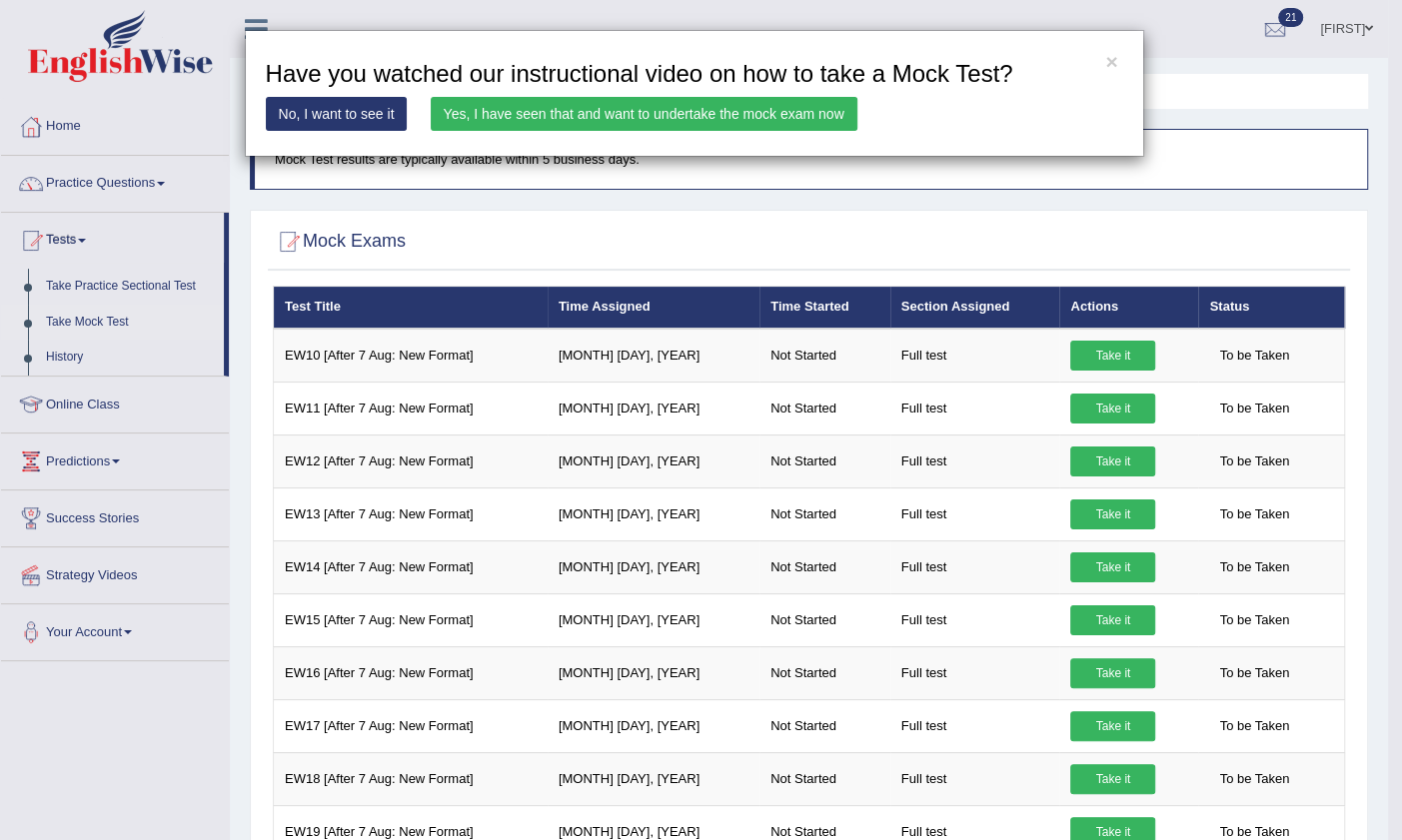 click on "Yes, I have seen that and want to undertake the mock exam now" at bounding box center (644, 114) 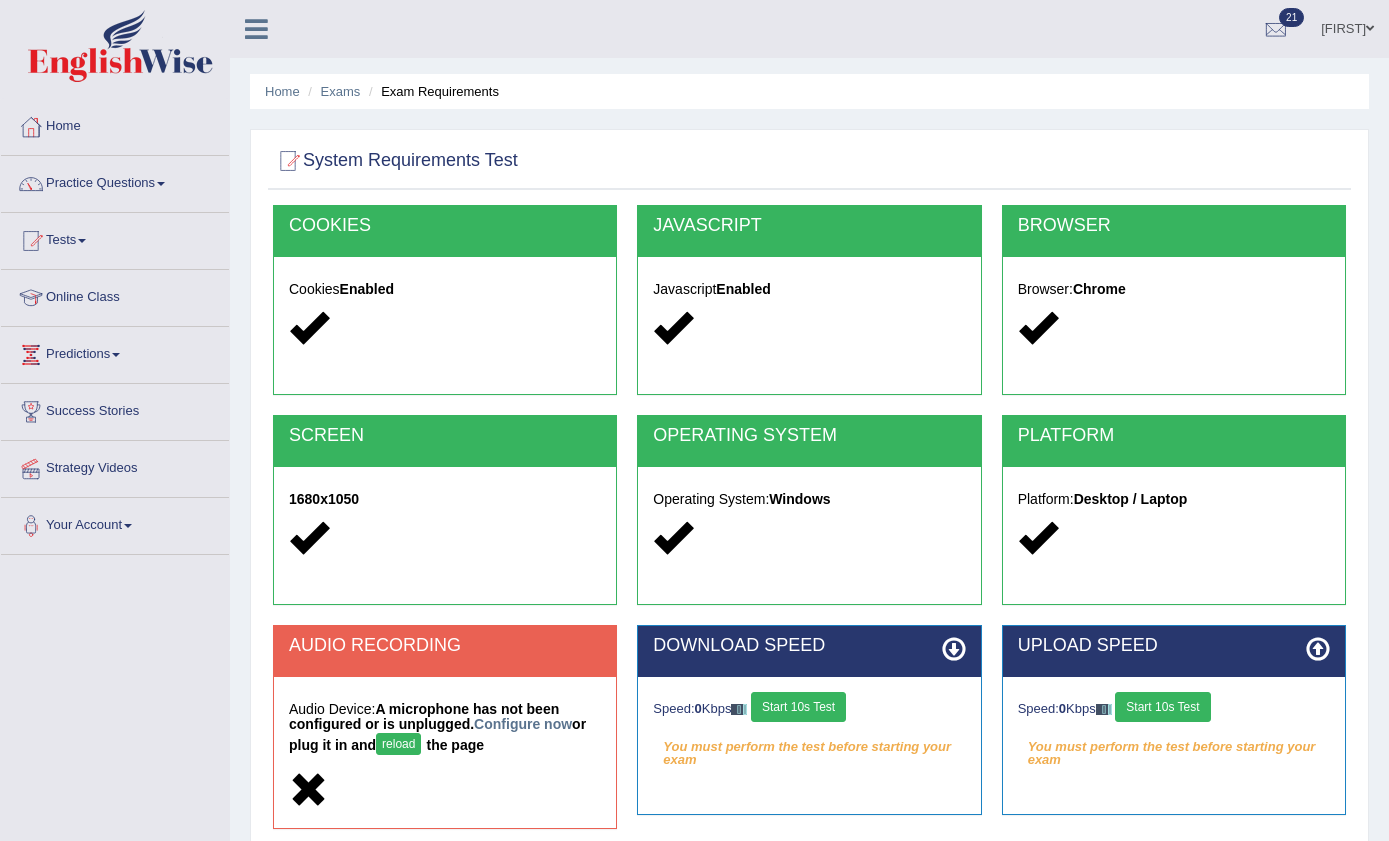scroll, scrollTop: 209, scrollLeft: 0, axis: vertical 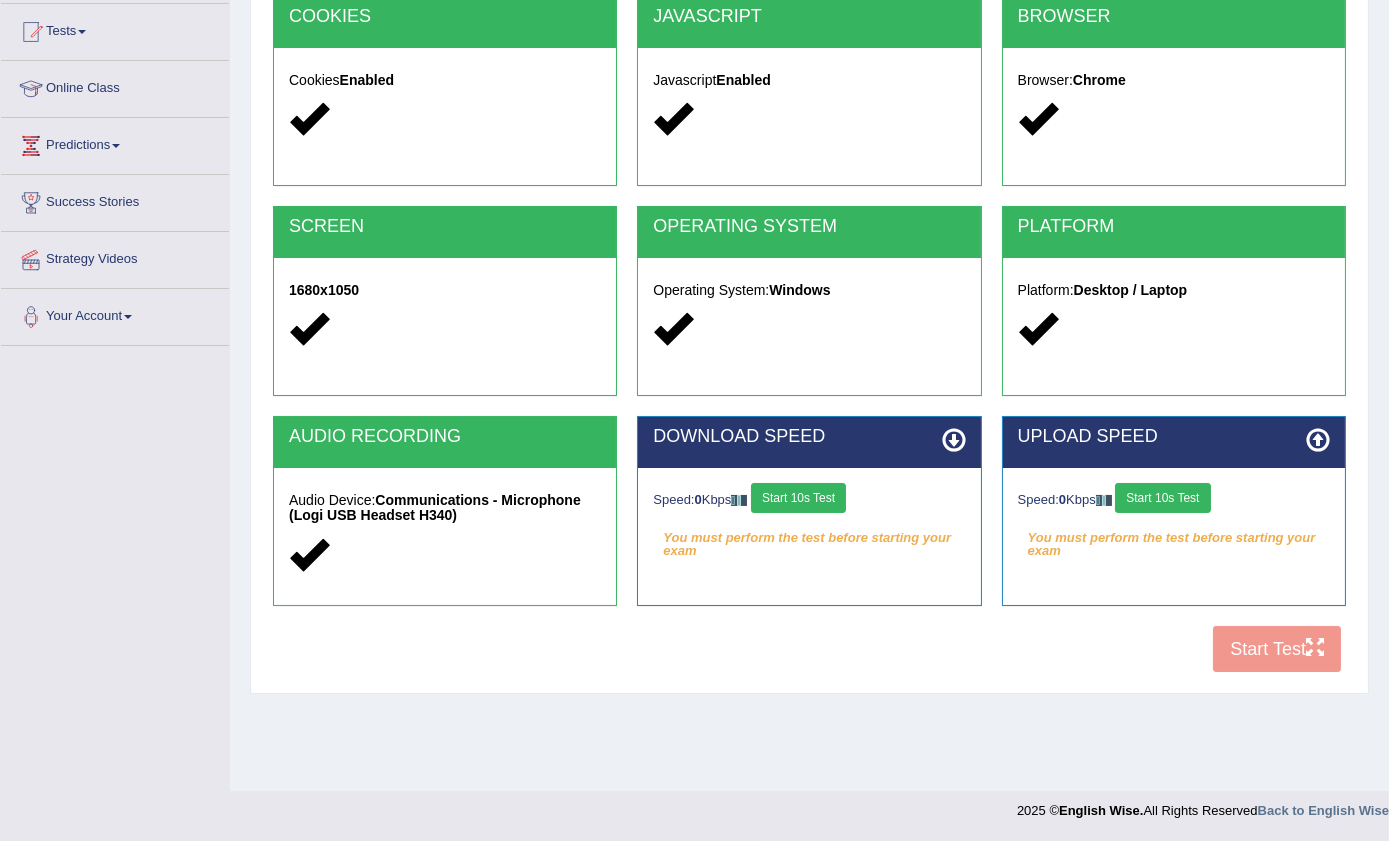 click on "COOKIES
Cookies  Enabled
JAVASCRIPT
Javascript  Enabled
BROWSER
Browser:  Chrome
SCREEN
1680x1050
OPERATING SYSTEM
Operating System:  Windows
PLATFORM
Platform:  Desktop / Laptop
AUDIO RECORDING
Audio Device:  Communications - Microphone (Logi USB Headset H340)
DOWNLOAD SPEED
Speed:  0  Kbps    Start 10s Test
You must perform the test before starting your exam
Select Audio Quality
UPLOAD SPEED
Speed:  0  Kbps    Start 10s Test
You must perform the test before starting your exam" at bounding box center (809, 339) 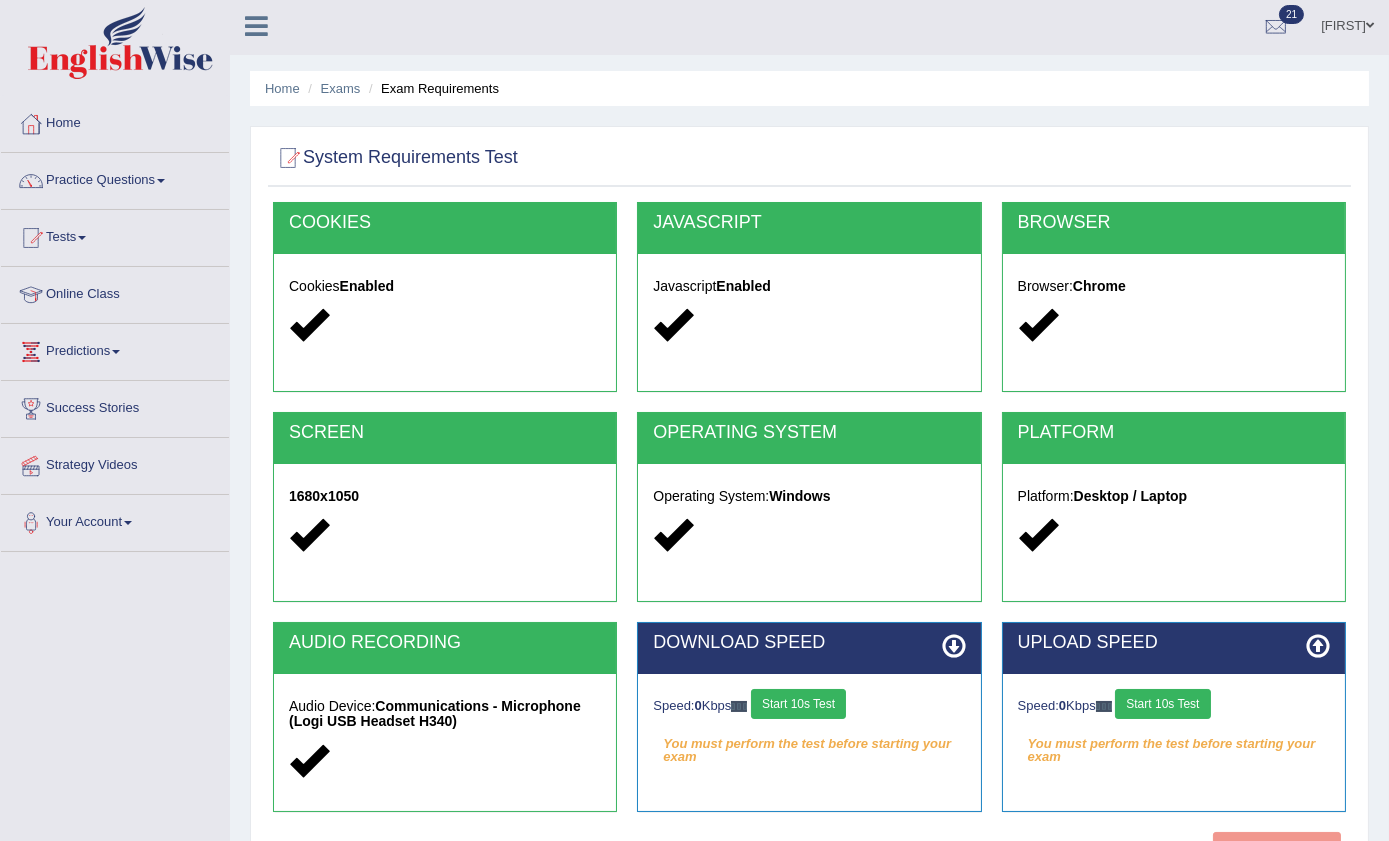 scroll, scrollTop: 0, scrollLeft: 0, axis: both 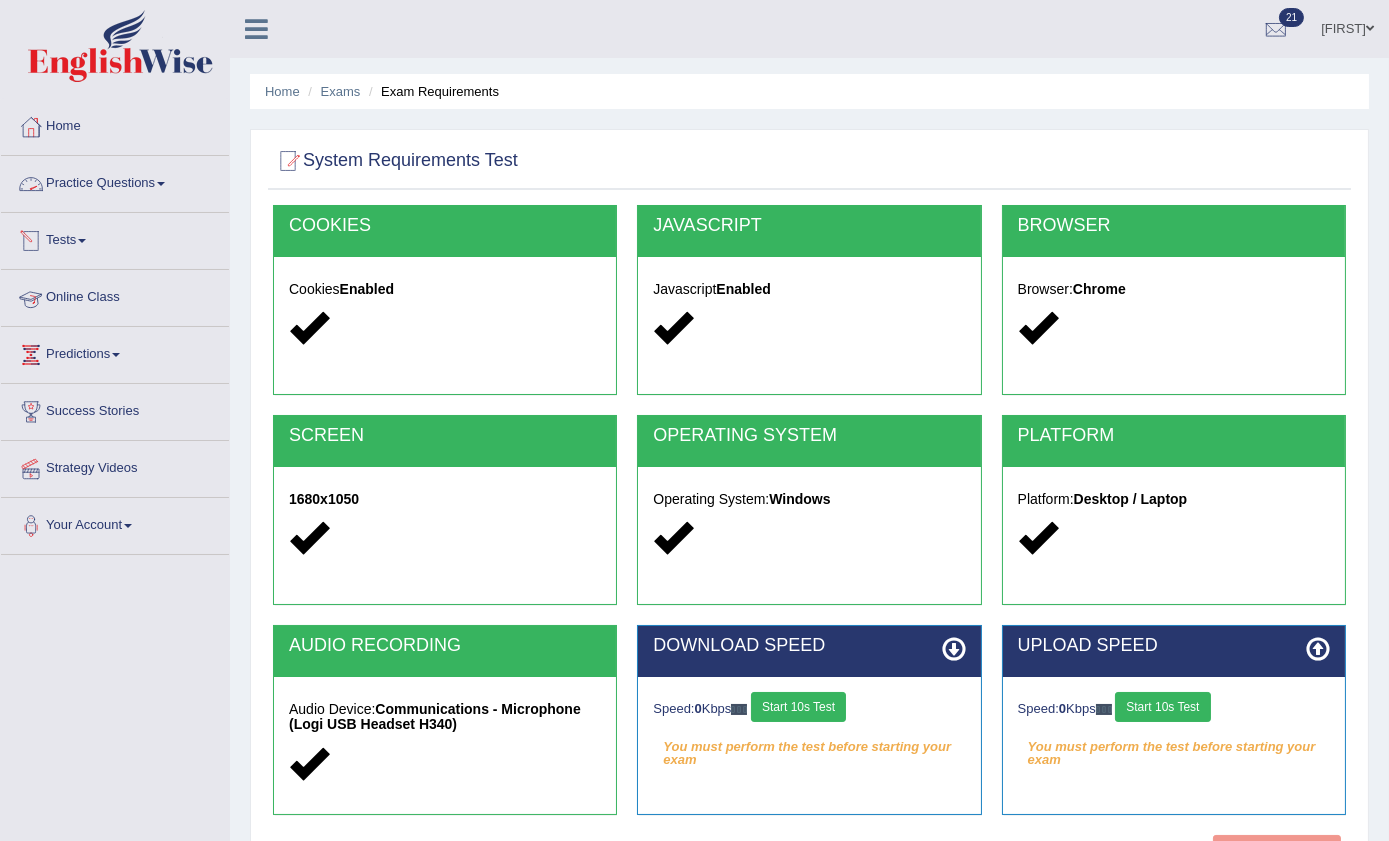 click at bounding box center [161, 184] 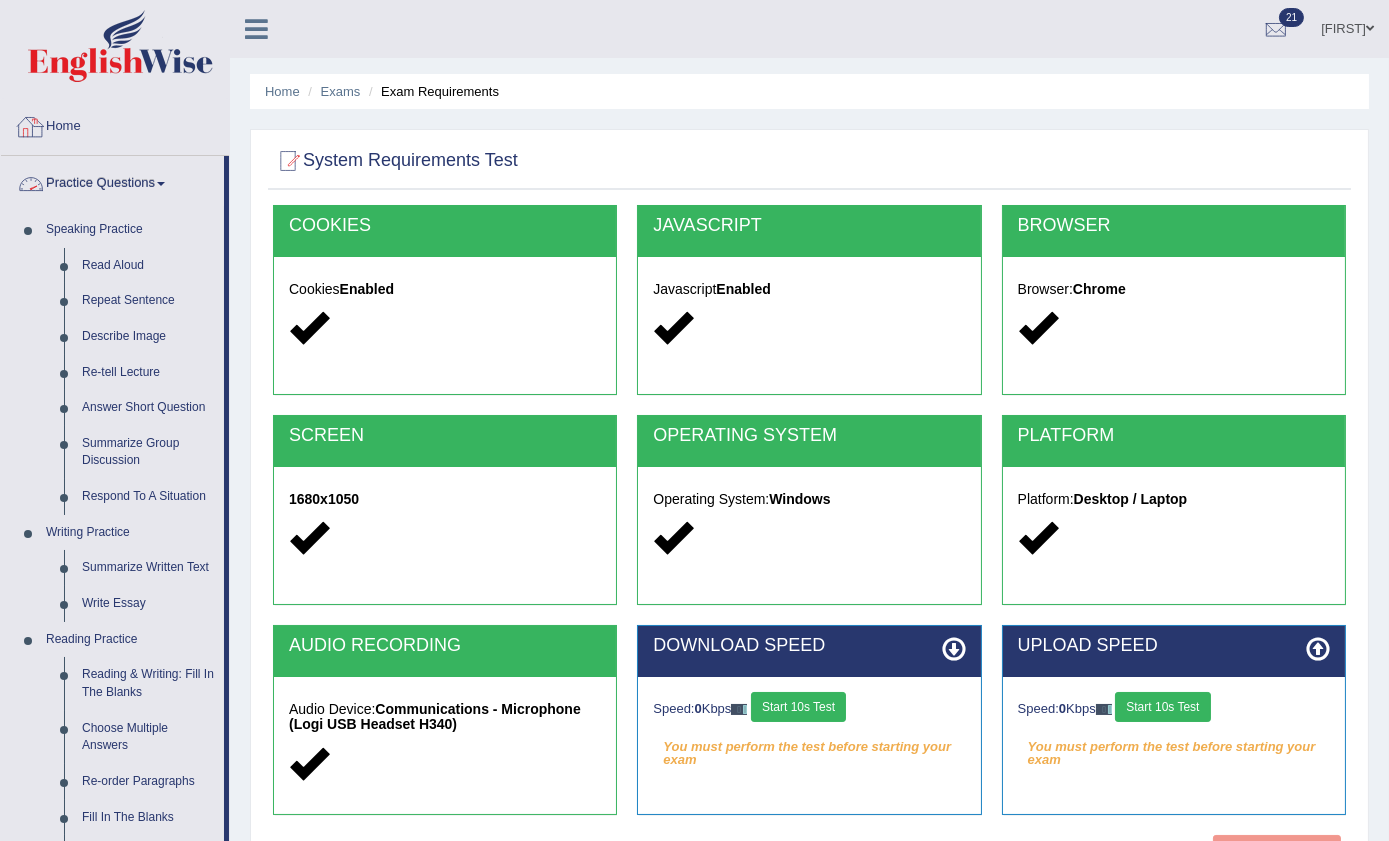 click on "Home" at bounding box center [115, 124] 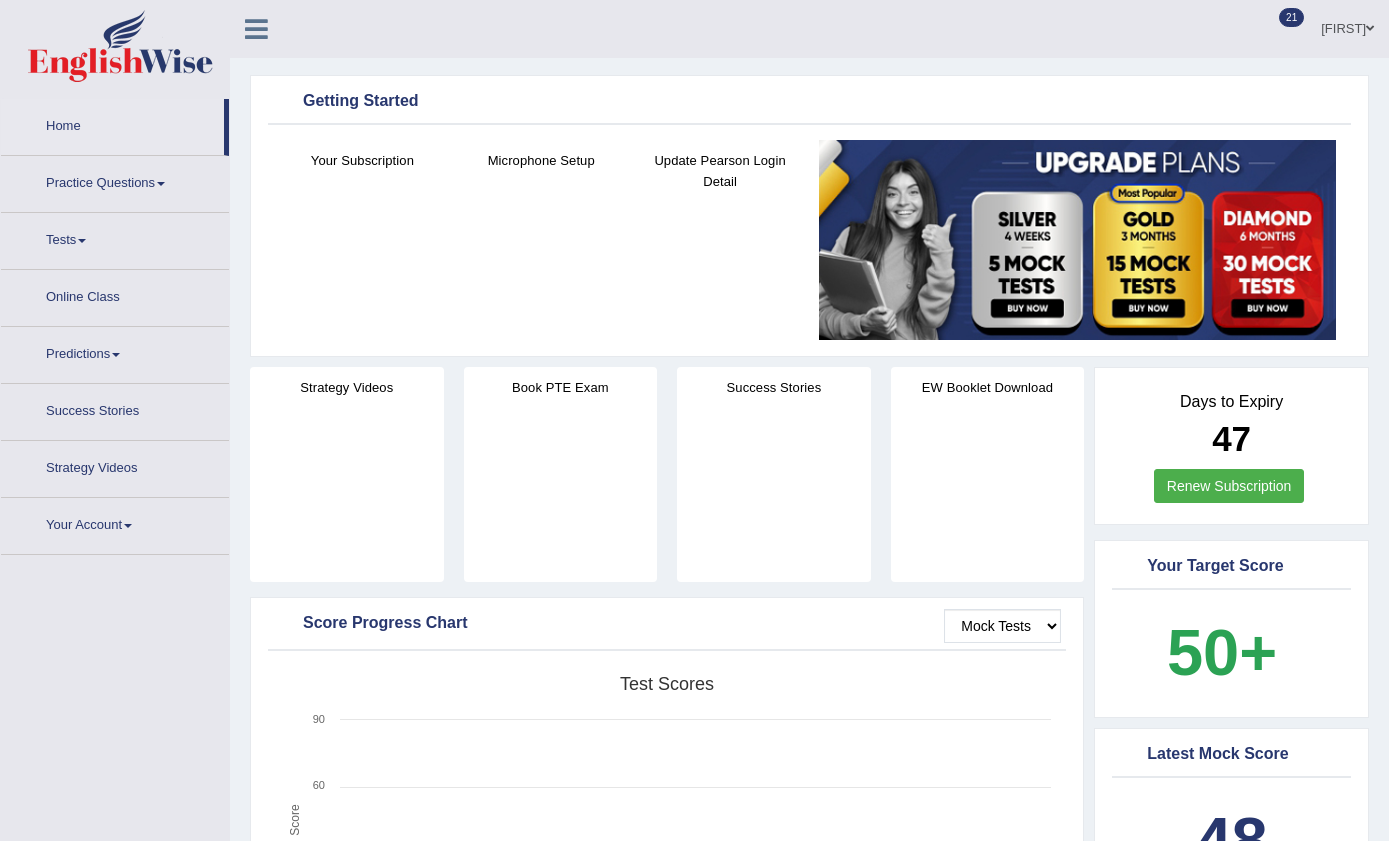 scroll, scrollTop: 0, scrollLeft: 0, axis: both 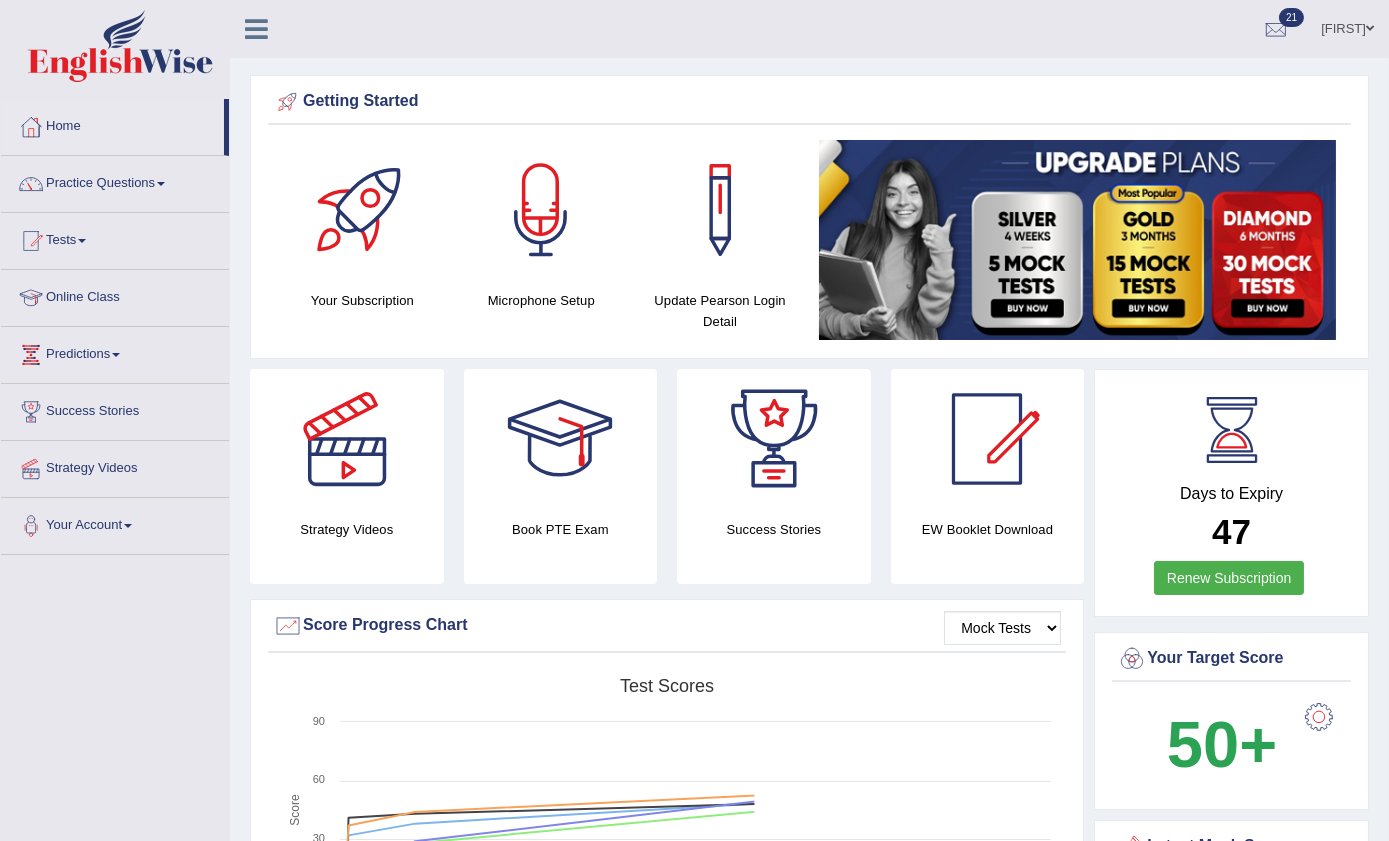 click on "Tests" at bounding box center [115, 238] 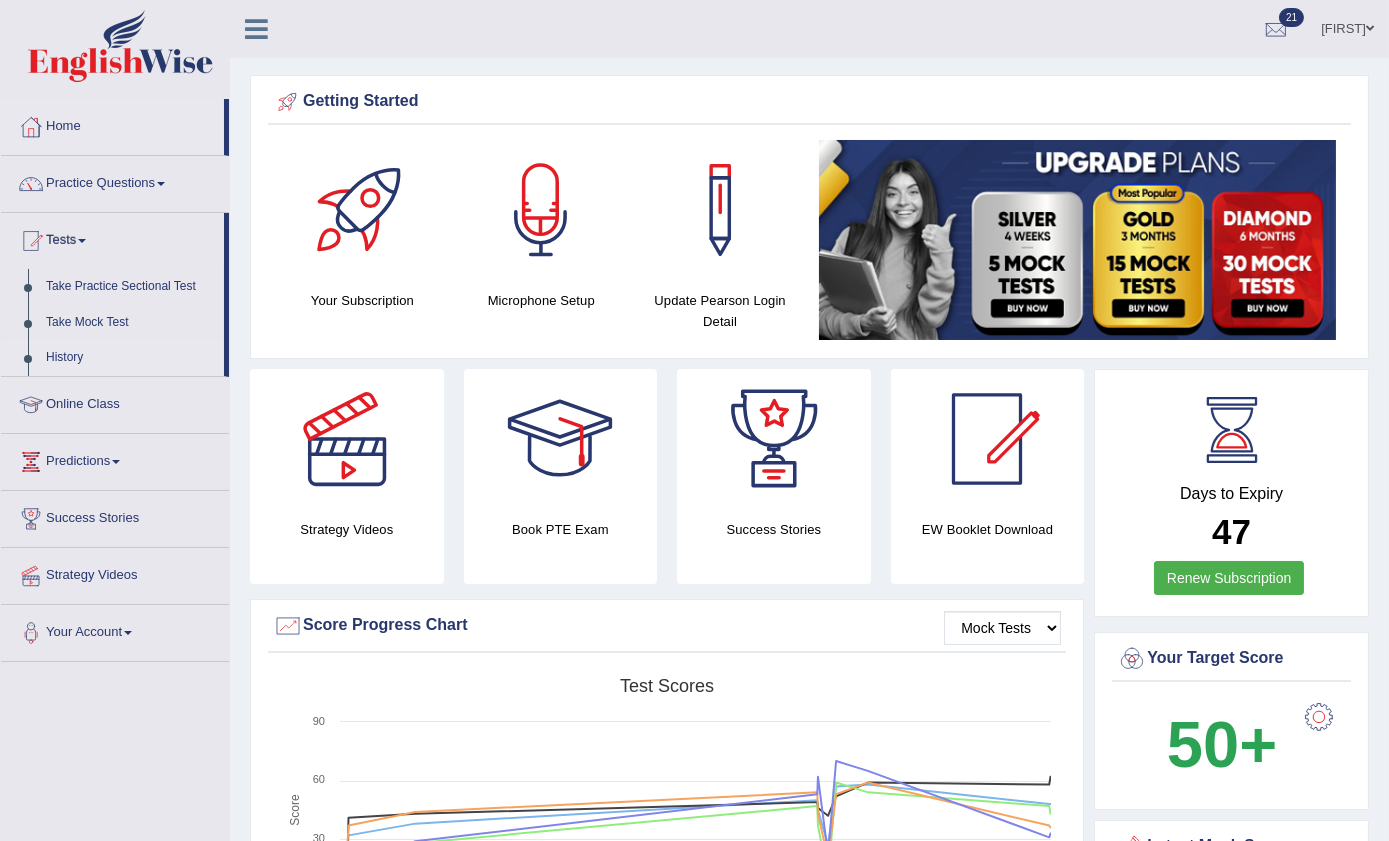 click on "History" at bounding box center [130, 358] 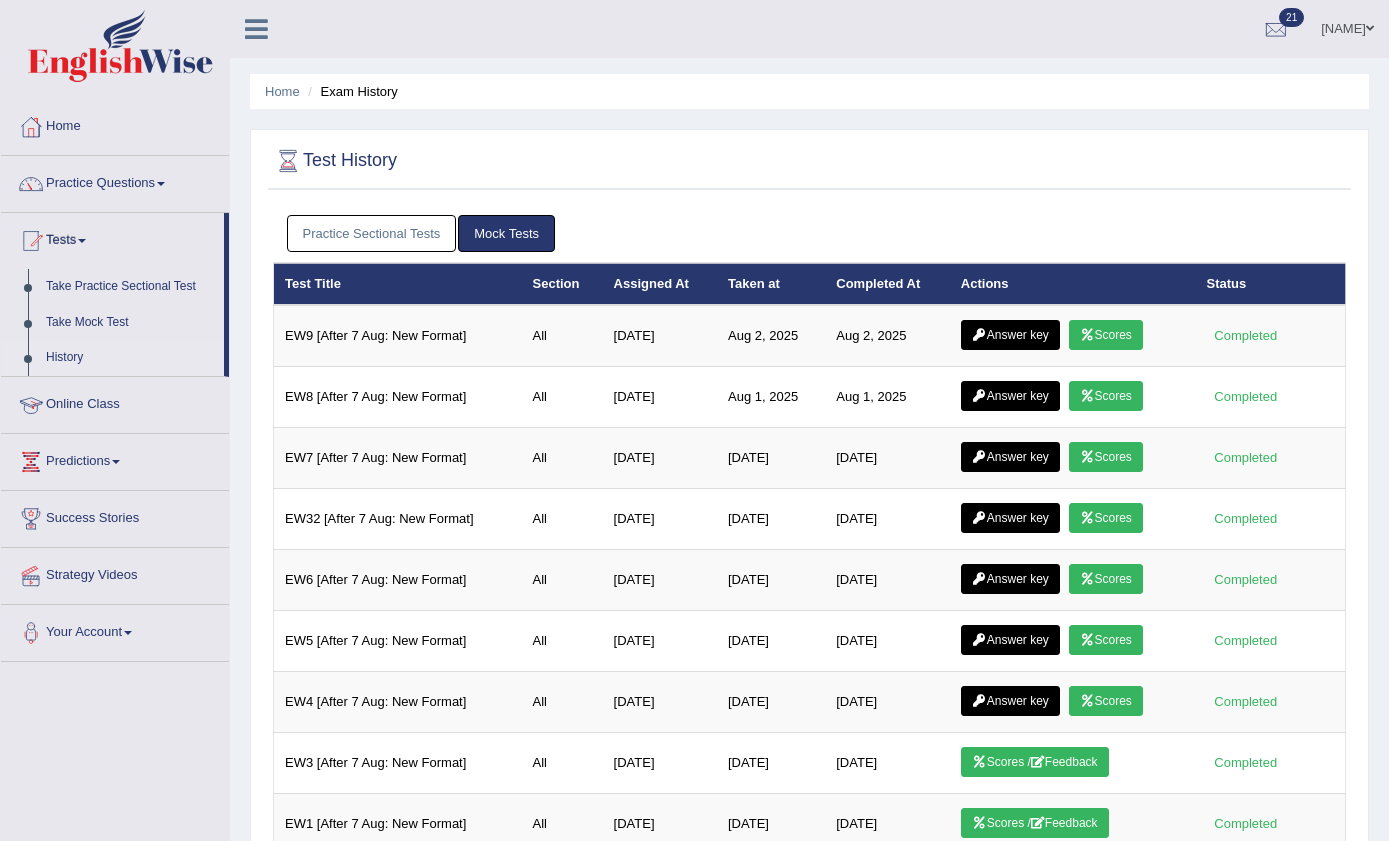 scroll, scrollTop: 0, scrollLeft: 0, axis: both 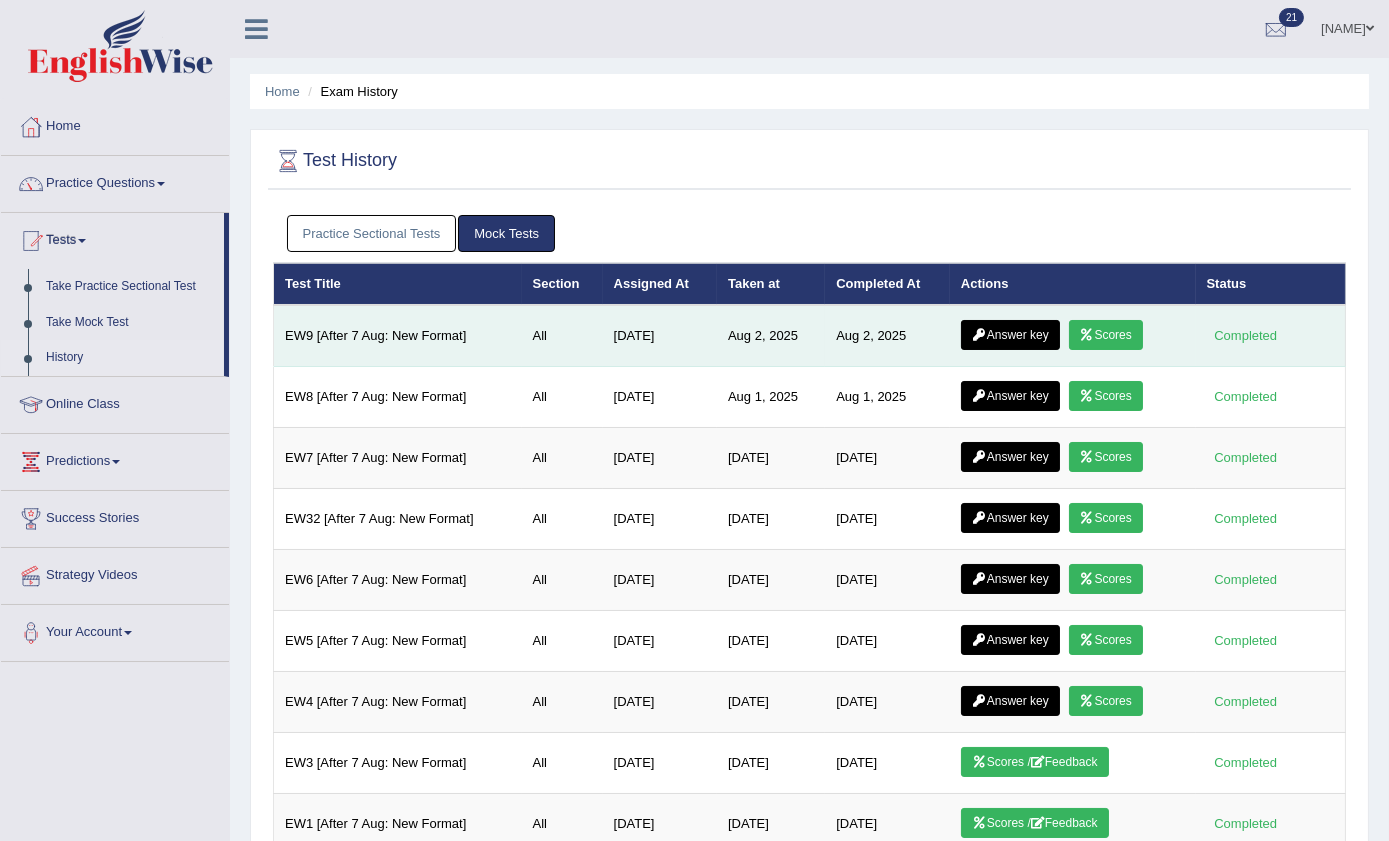 click on "Scores" at bounding box center [1106, 335] 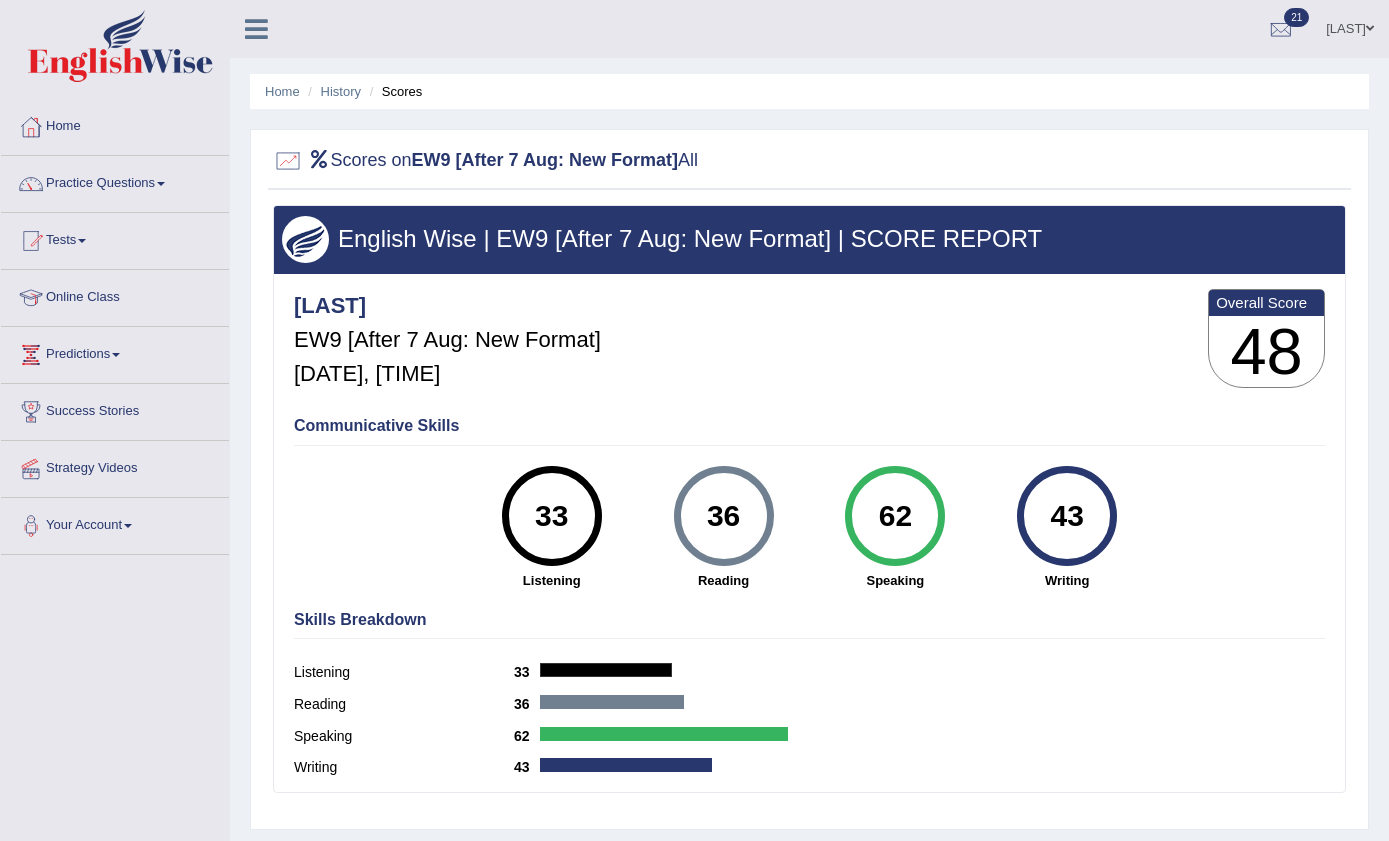 scroll, scrollTop: 0, scrollLeft: 0, axis: both 